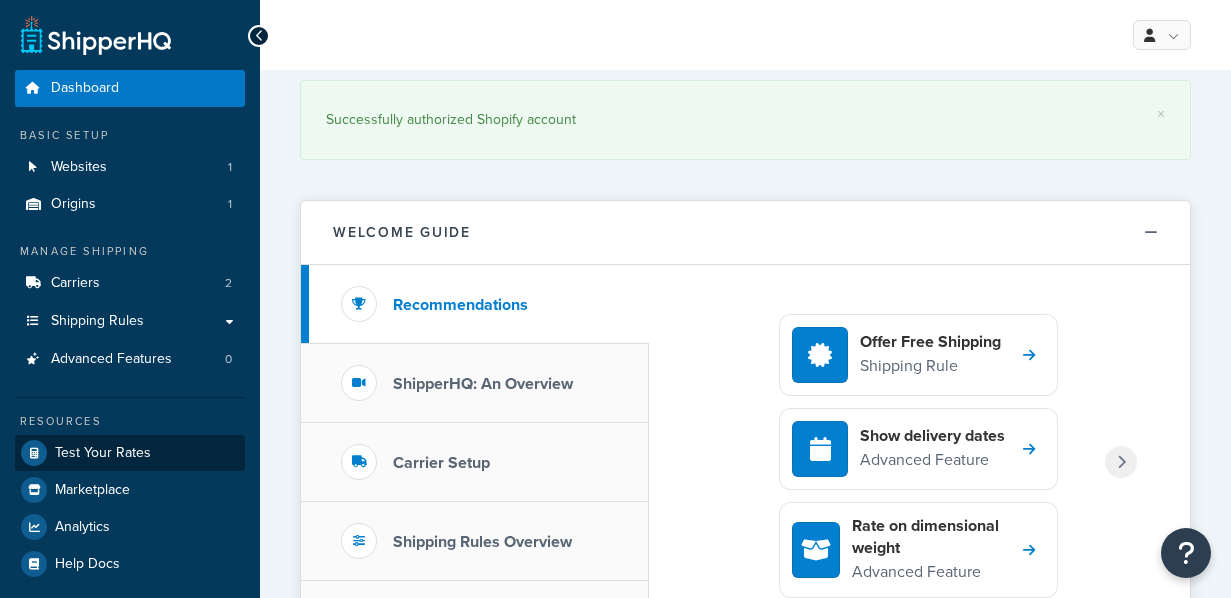 scroll, scrollTop: 0, scrollLeft: 0, axis: both 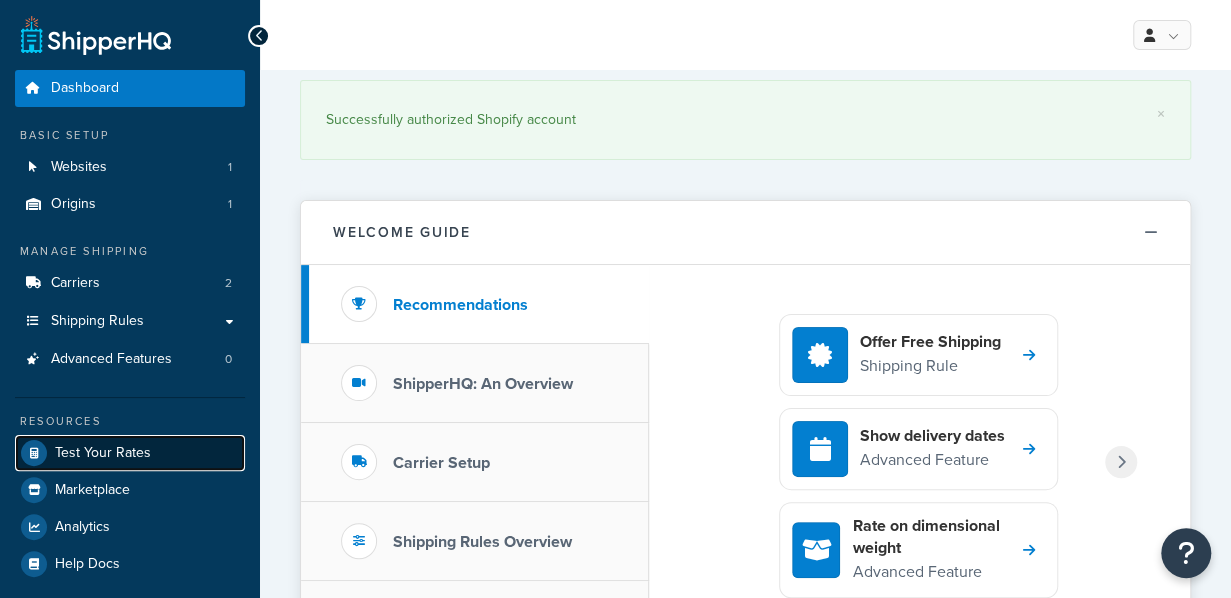 click on "Test Your Rates" at bounding box center (103, 453) 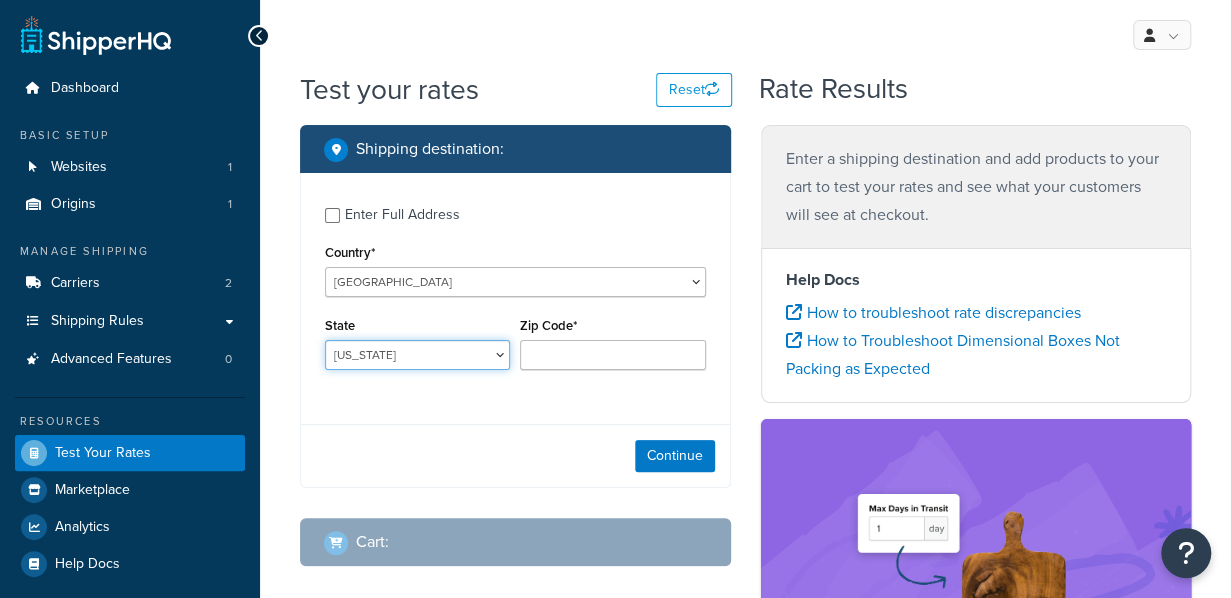 click on "Alabama  Alaska  American Samoa  Arizona  Arkansas  Armed Forces Americas  Armed Forces Europe, Middle East, Africa, Canada  Armed Forces Pacific  California  Colorado  Connecticut  Delaware  District of Columbia  Federated States of Micronesia  Florida  Georgia  Guam  Hawaii  Idaho  Illinois  Indiana  Iowa  Kansas  Kentucky  Louisiana  Maine  Marshall Islands  Maryland  Massachusetts  Michigan  Minnesota  Mississippi  Missouri  Montana  Nebraska  Nevada  New Hampshire  New Jersey  New Mexico  New York  North Carolina  North Dakota  Northern Mariana Islands  Ohio  Oklahoma  Oregon  Palau  Pennsylvania  Puerto Rico  Rhode Island  South Carolina  South Dakota  Tennessee  Texas  United States Minor Outlying Islands  Utah  Vermont  Virgin Islands  Virginia  Washington  West Virginia  Wisconsin  Wyoming" at bounding box center (417, 355) 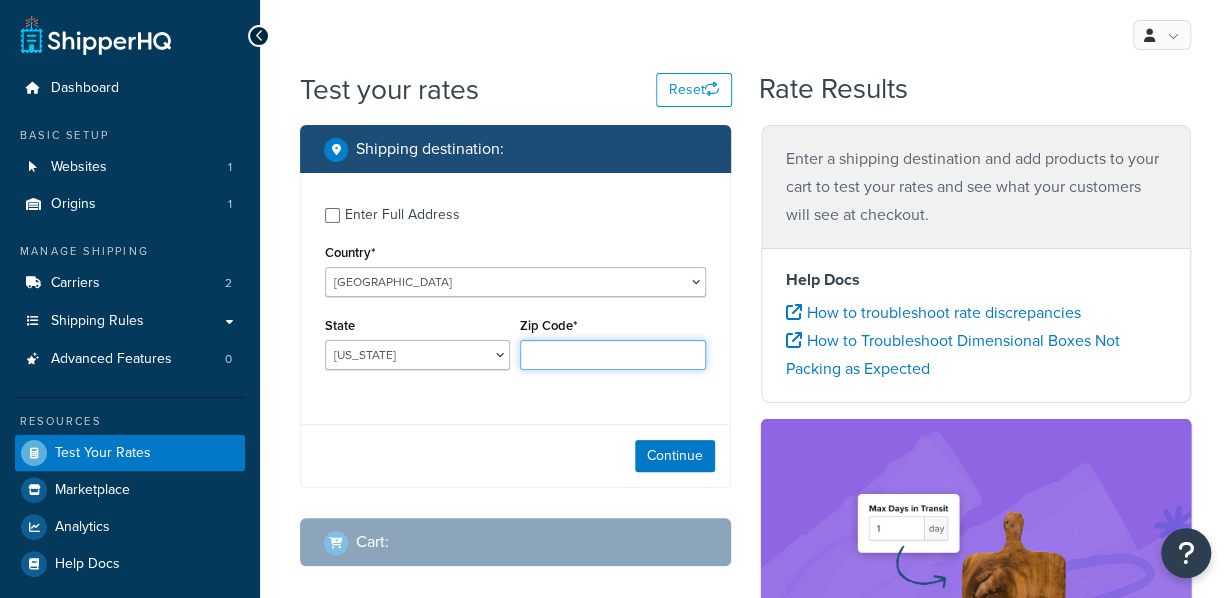 click on "Zip Code*" at bounding box center [612, 355] 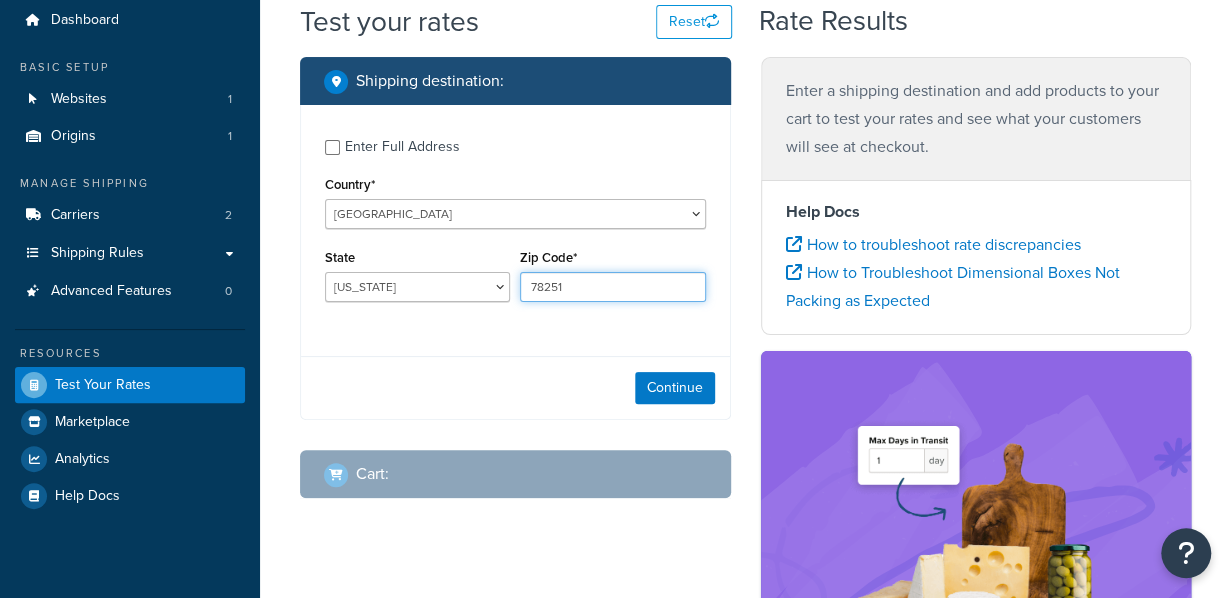 scroll, scrollTop: 104, scrollLeft: 0, axis: vertical 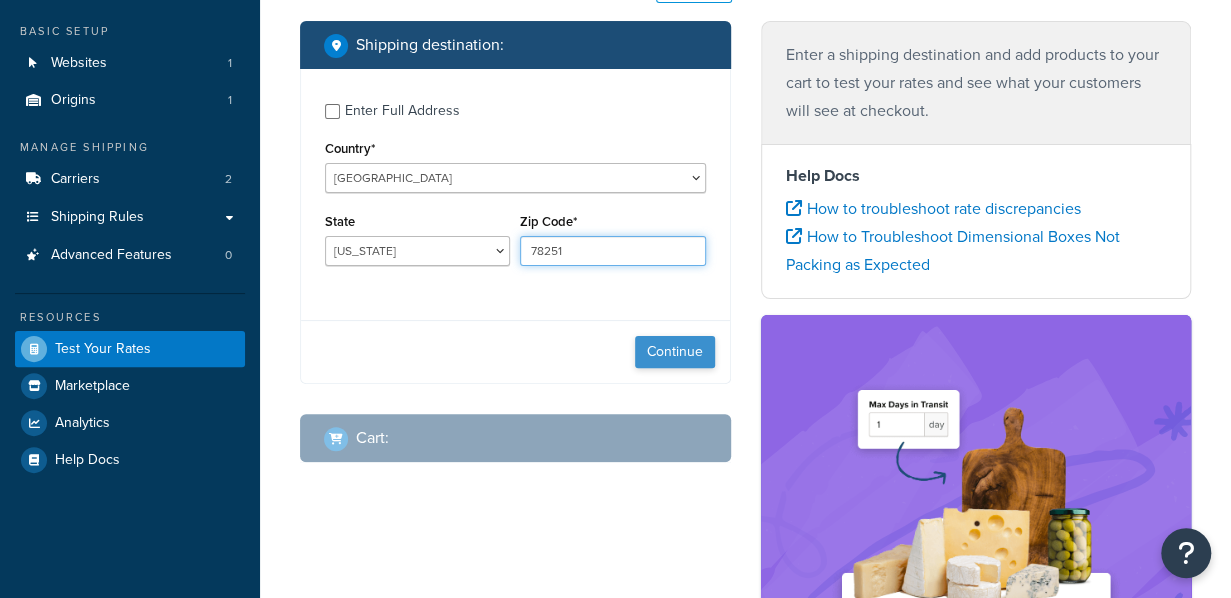 type on "78251" 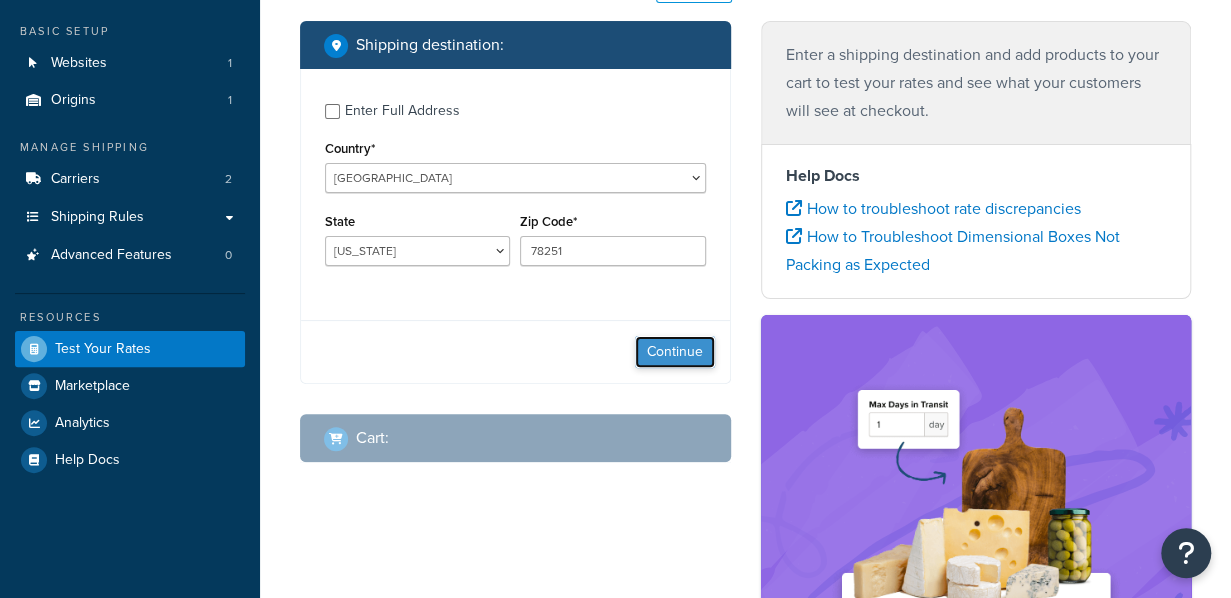 click on "Continue" at bounding box center [675, 352] 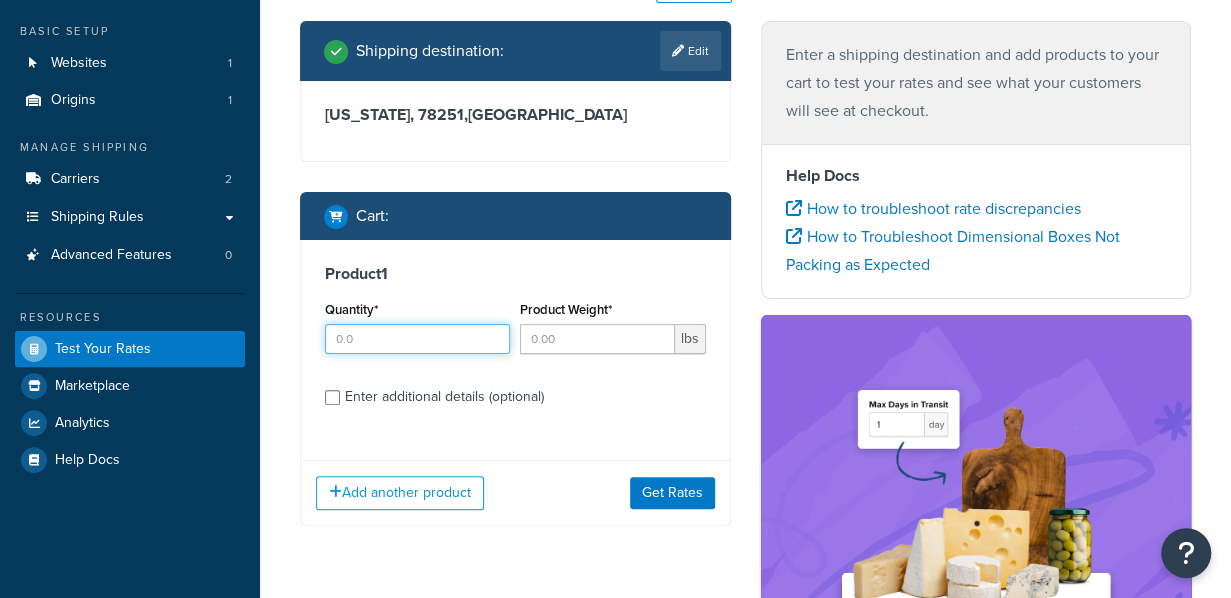 click on "Quantity*" at bounding box center [417, 339] 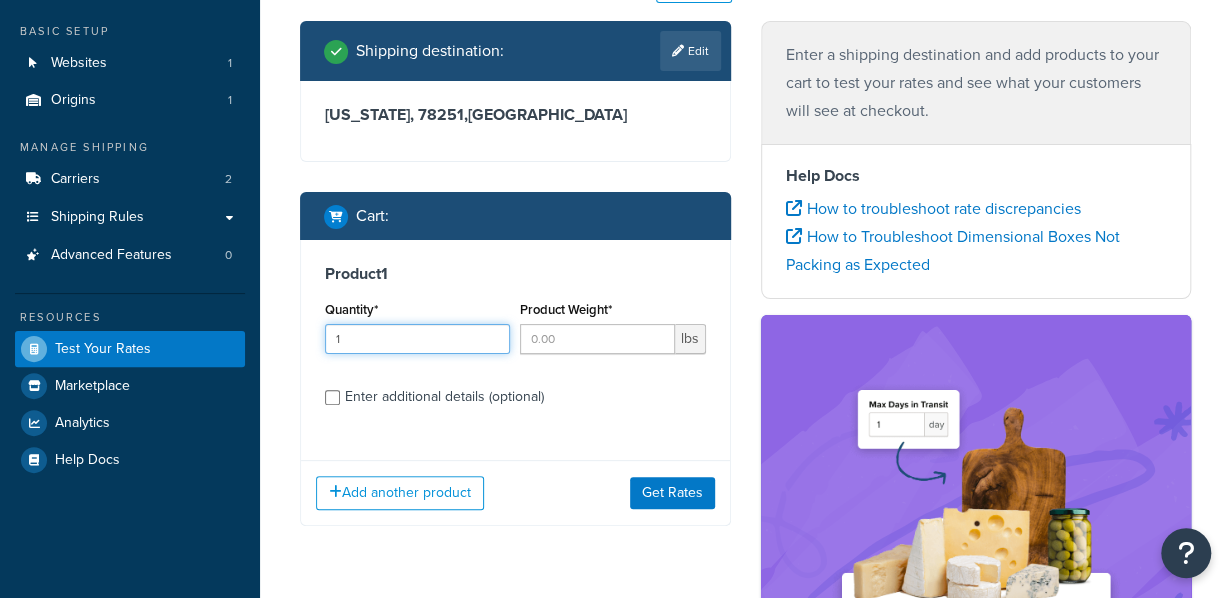 type on "1" 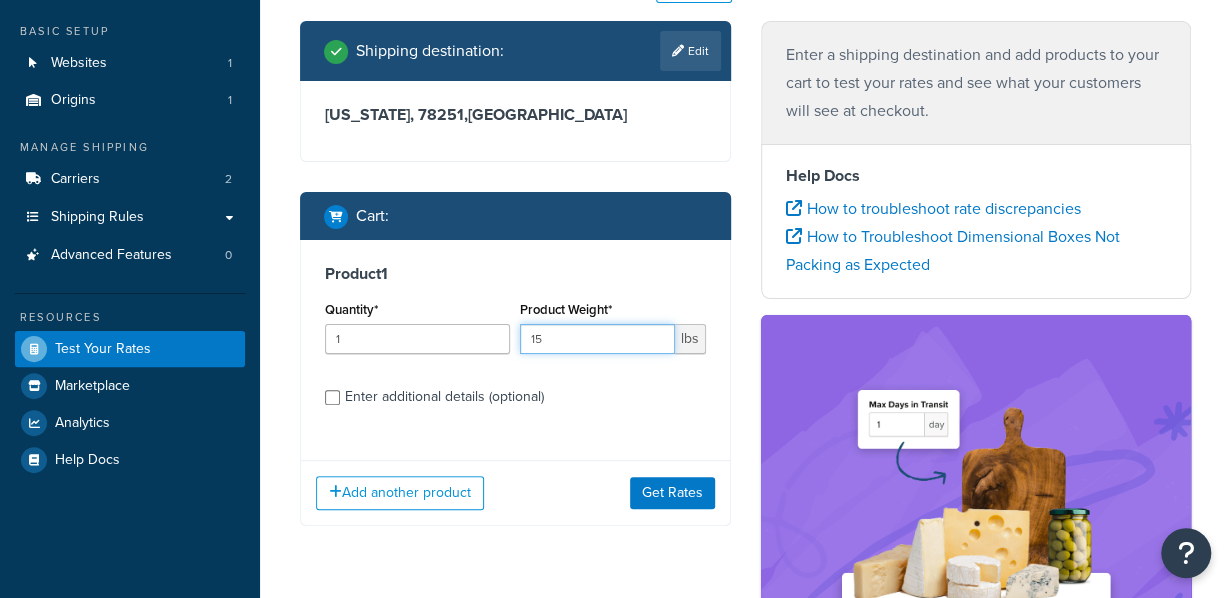 type on "15" 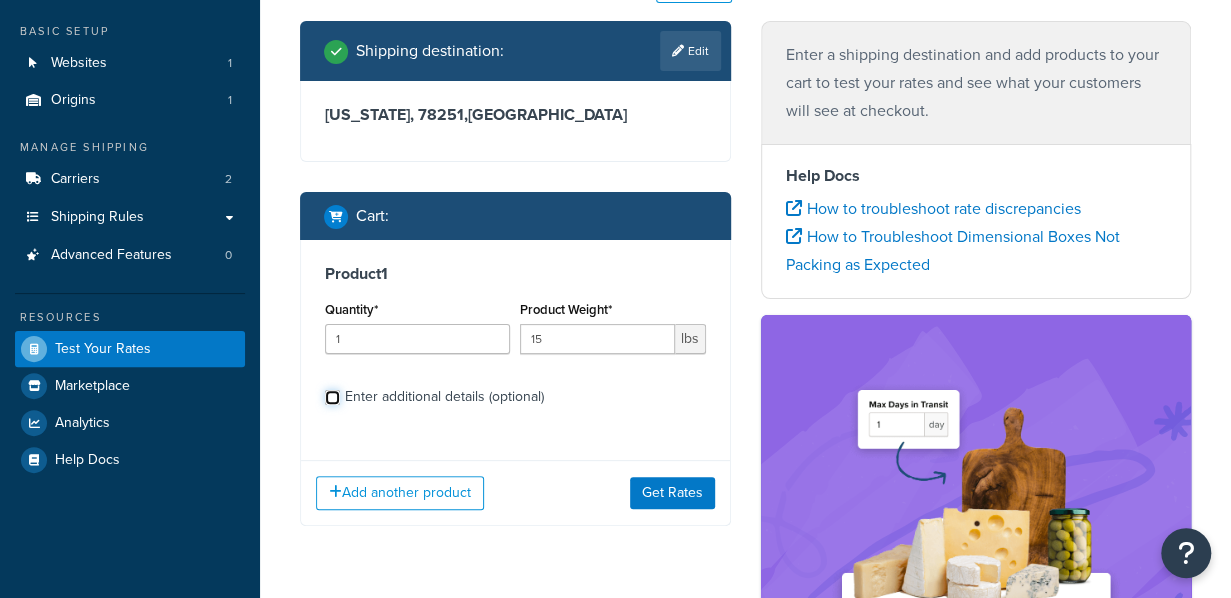click on "Enter additional details (optional)" at bounding box center [332, 397] 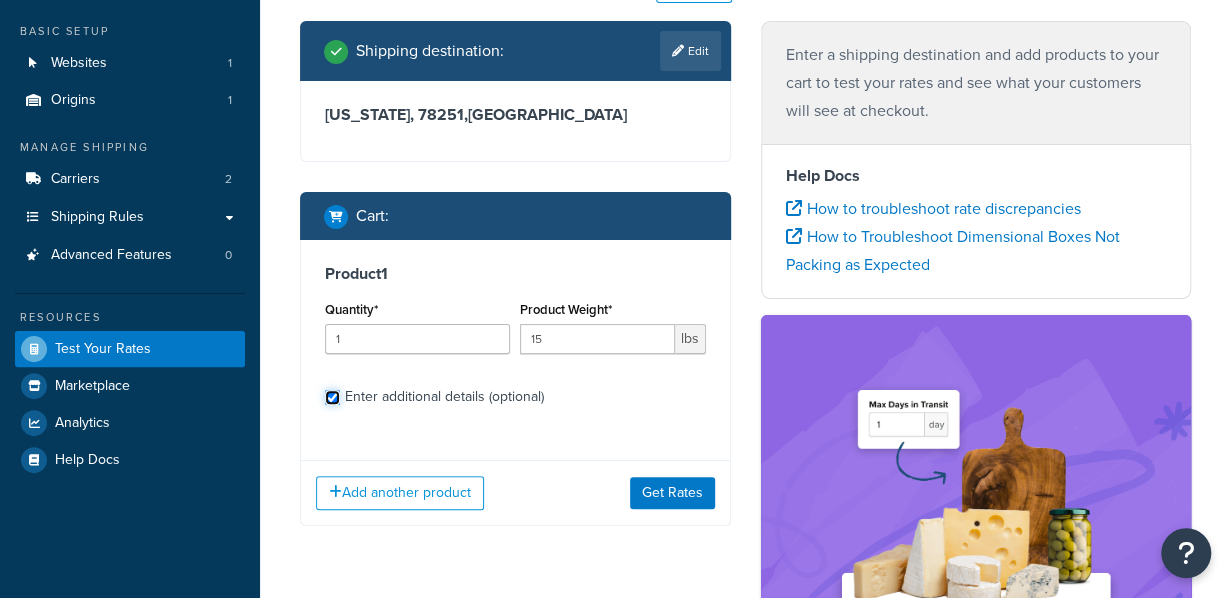 checkbox on "true" 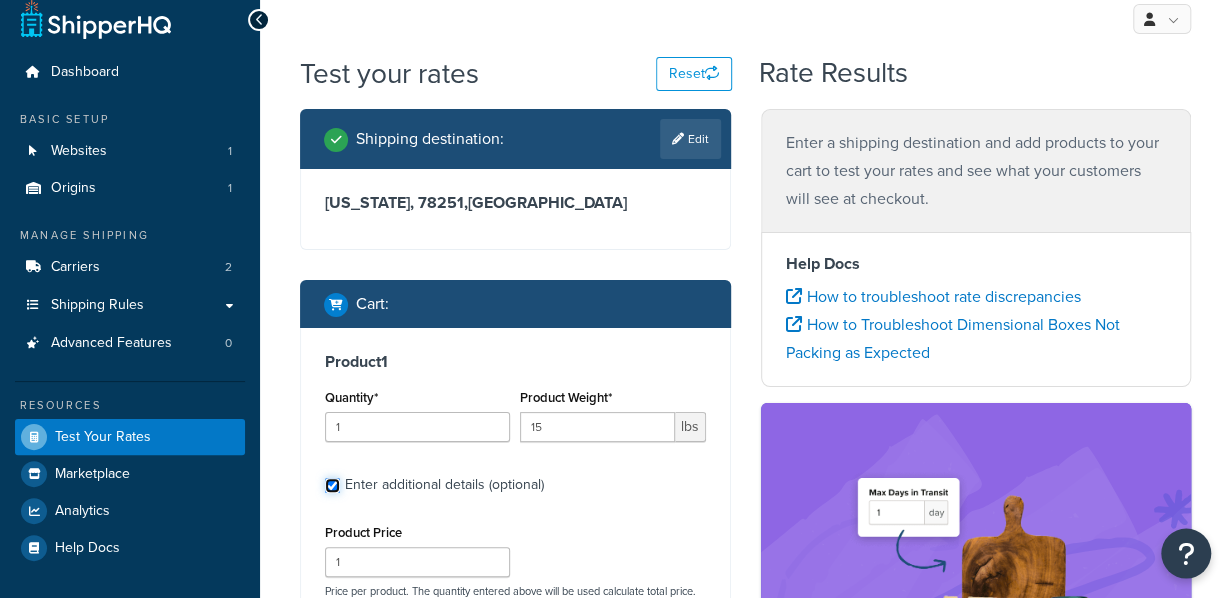 scroll, scrollTop: 0, scrollLeft: 0, axis: both 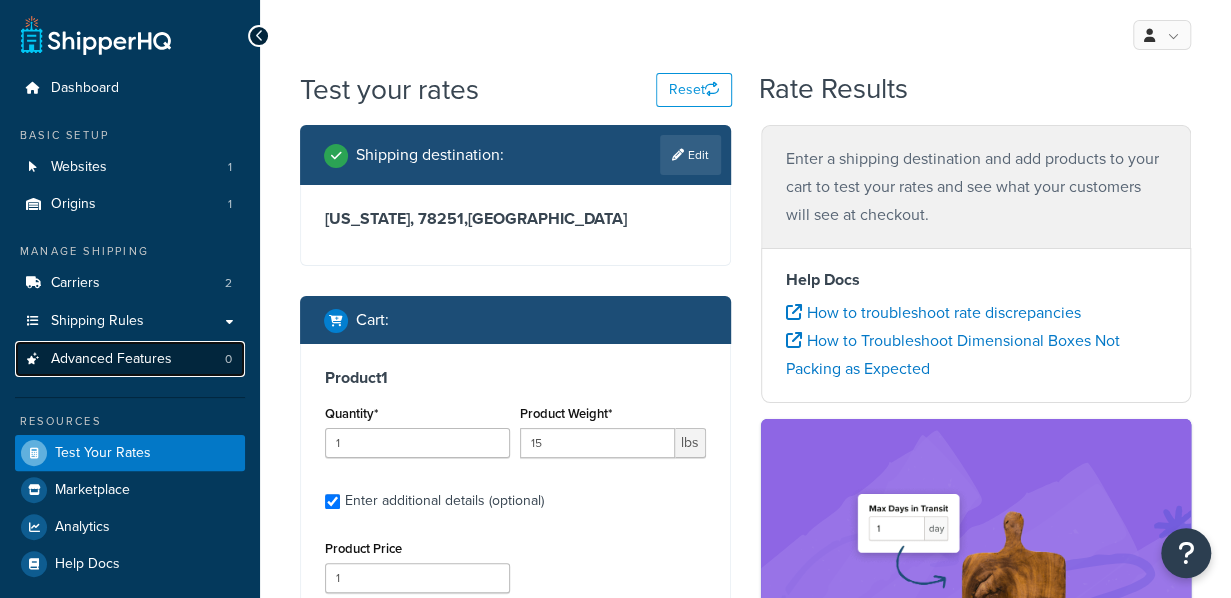 click on "Advanced Features" at bounding box center (111, 359) 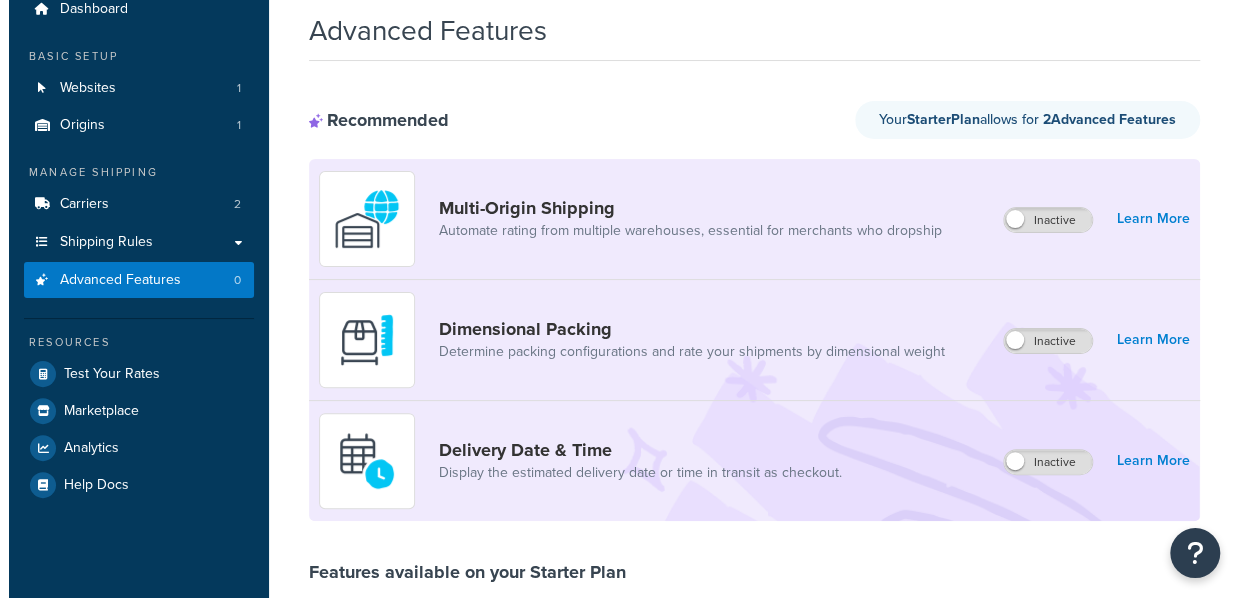 scroll, scrollTop: 104, scrollLeft: 0, axis: vertical 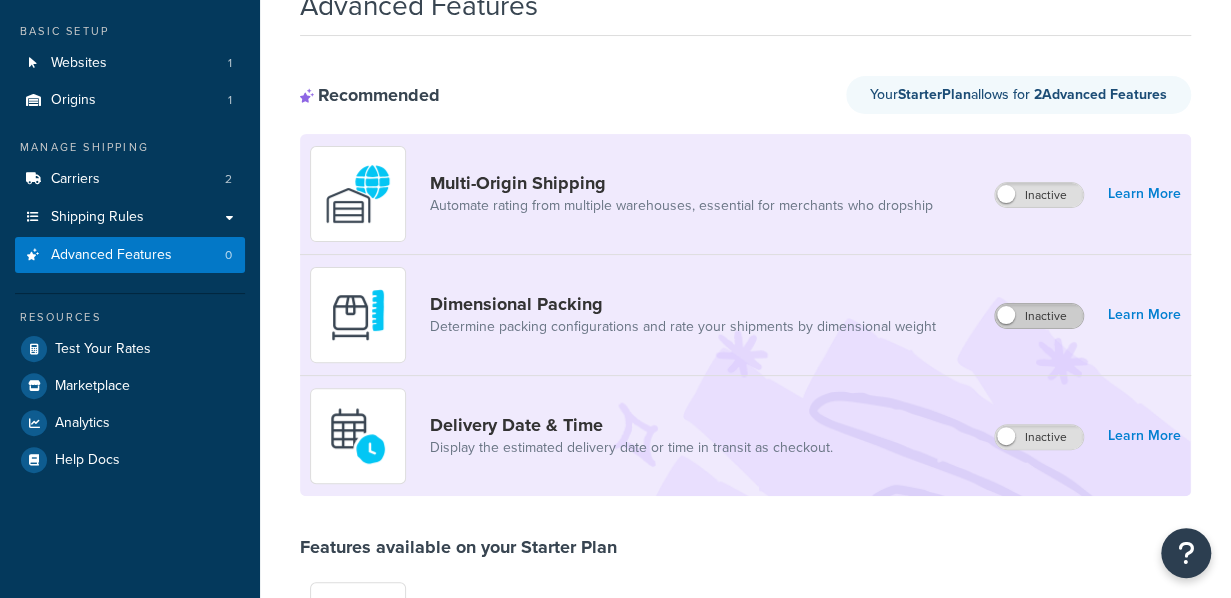 click on "Inactive" at bounding box center (1039, 316) 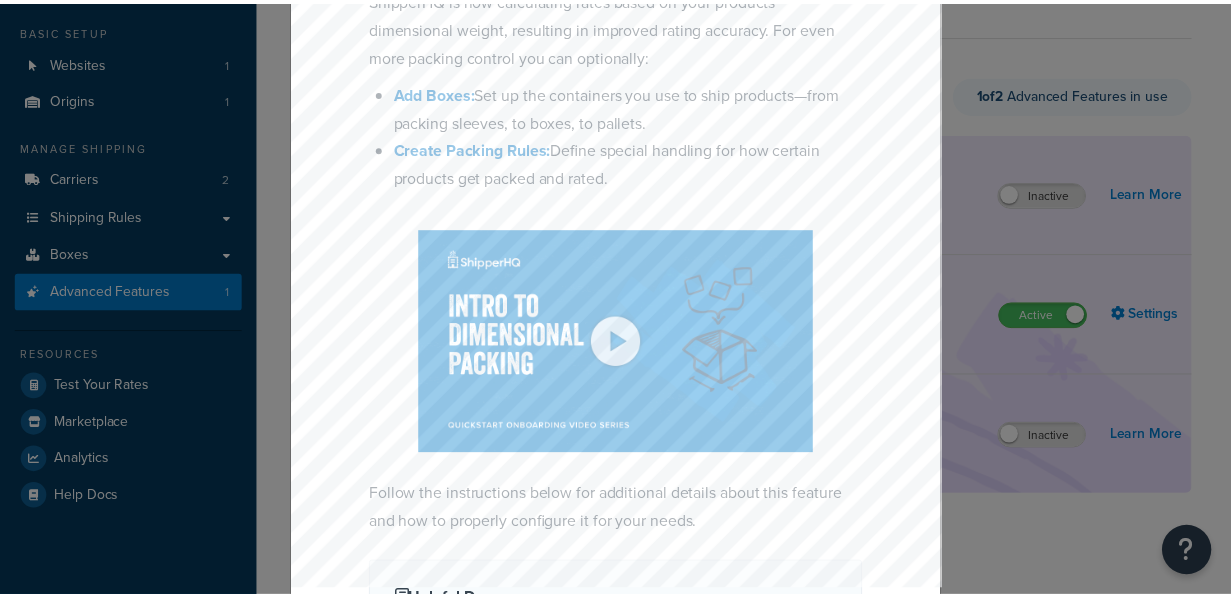 scroll, scrollTop: 0, scrollLeft: 0, axis: both 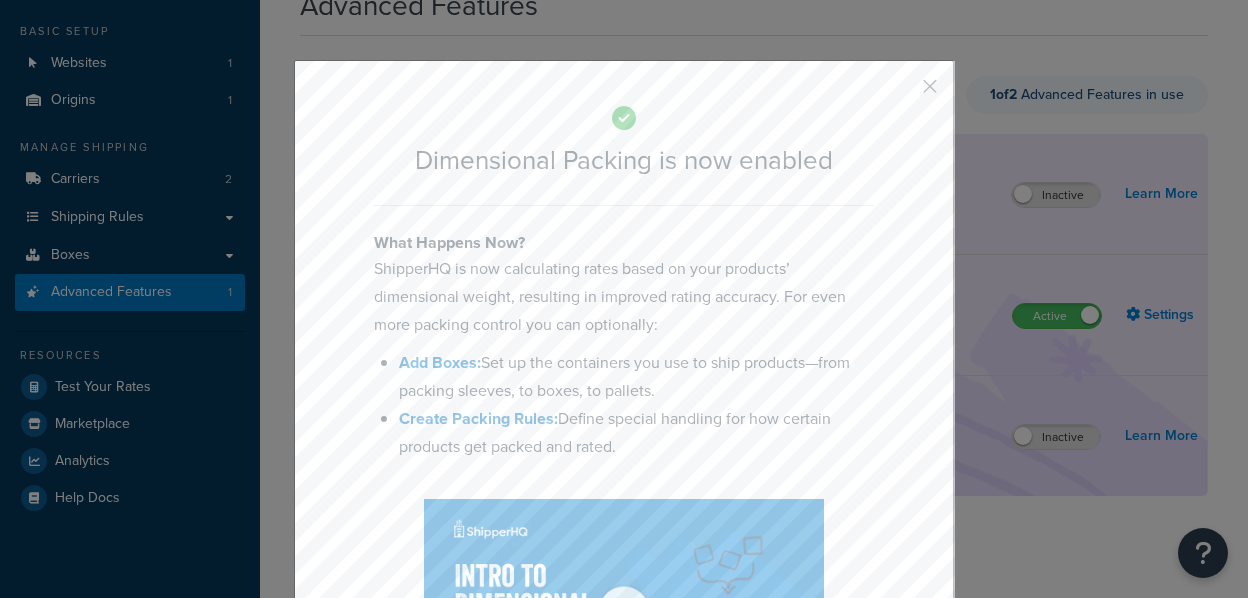 click at bounding box center (900, 93) 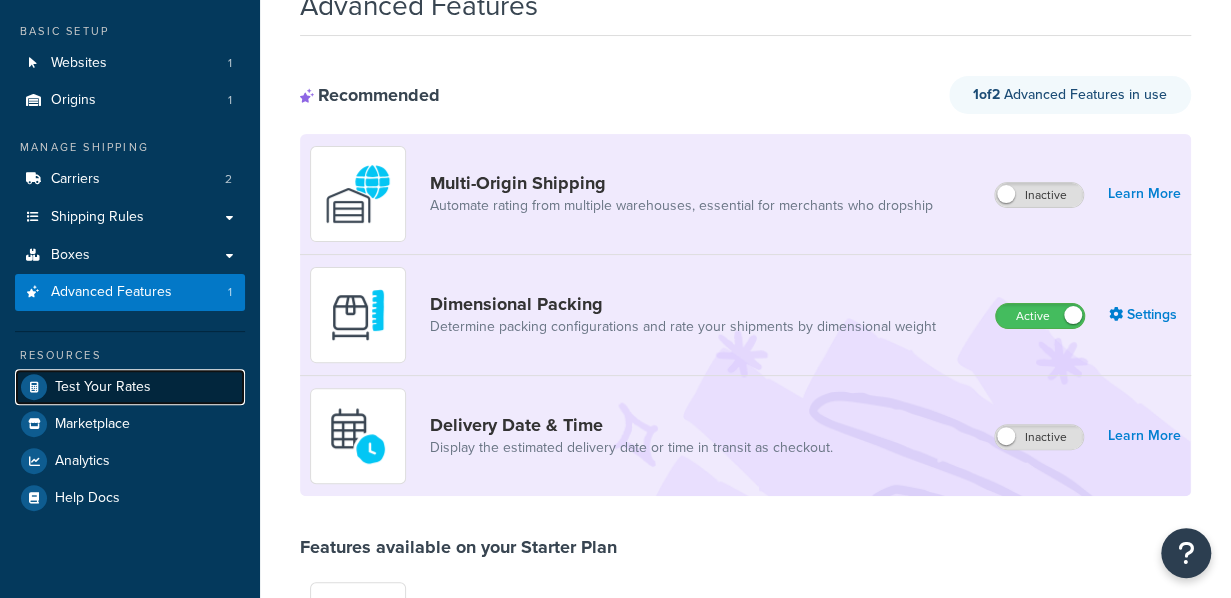 click on "Test Your Rates" at bounding box center (103, 387) 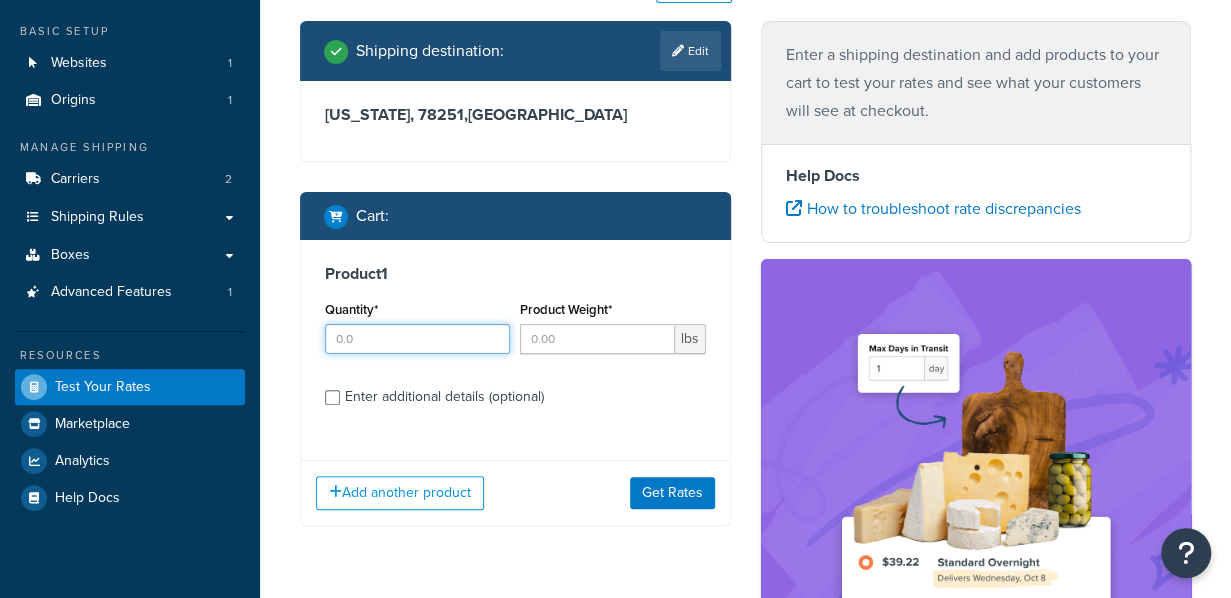 click on "Quantity*" at bounding box center [417, 339] 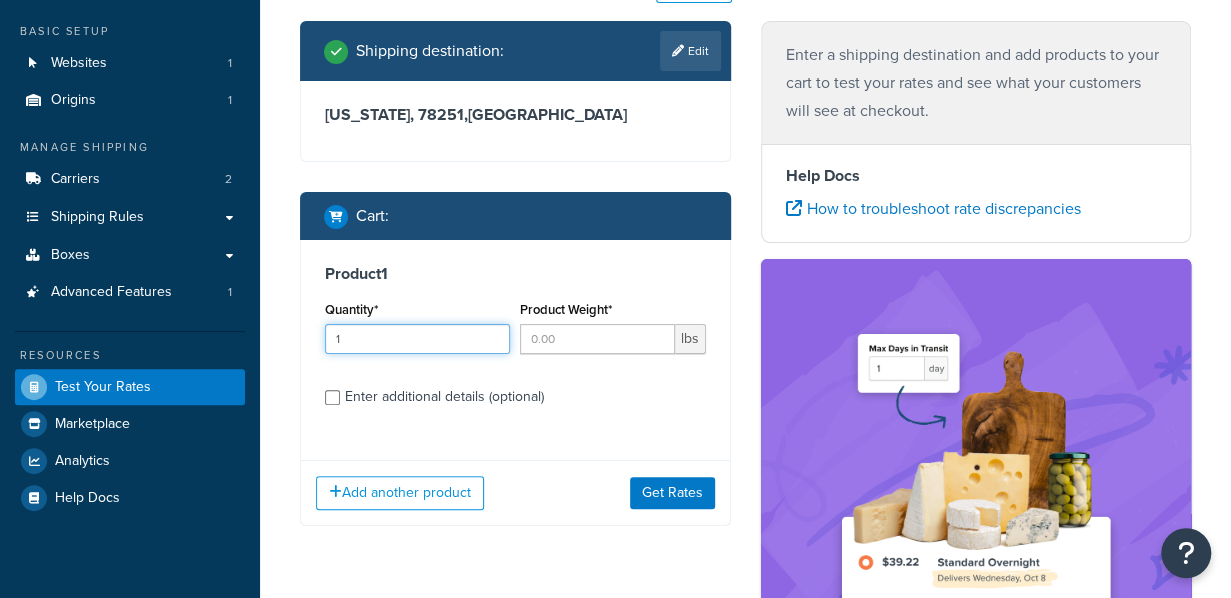 type on "1" 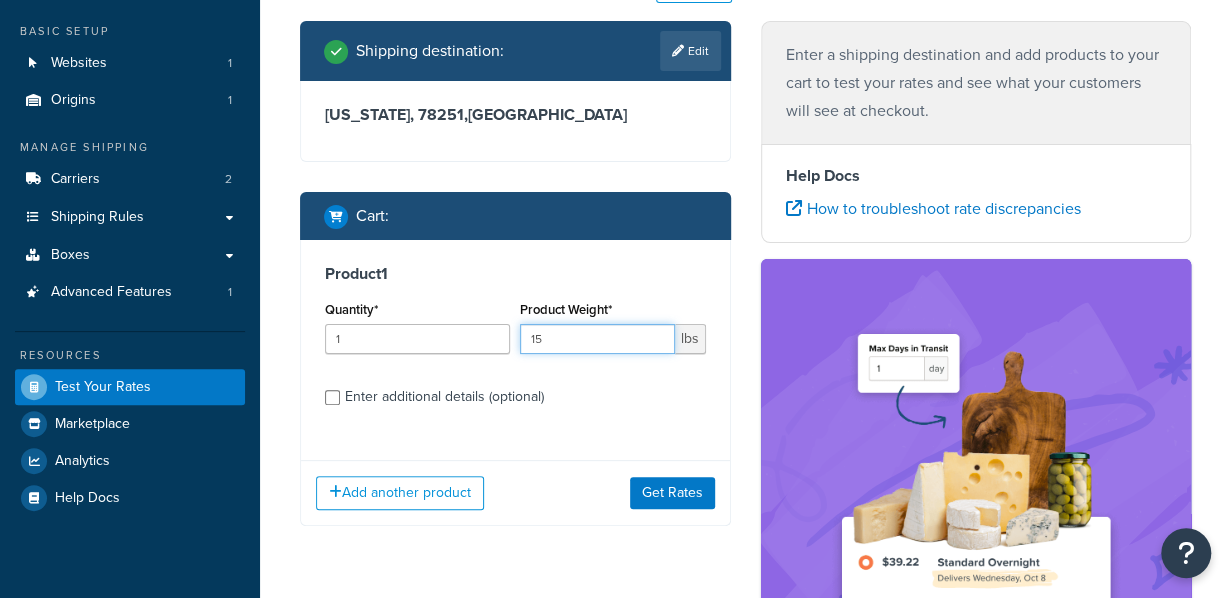 type on "15" 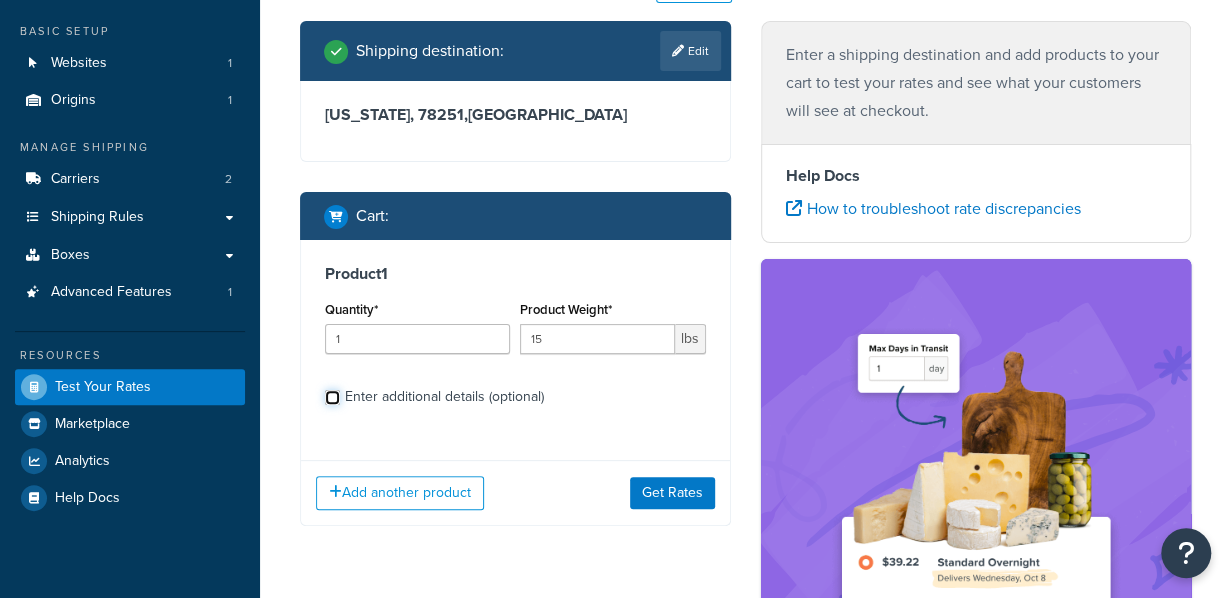 click on "Enter additional details (optional)" at bounding box center [332, 397] 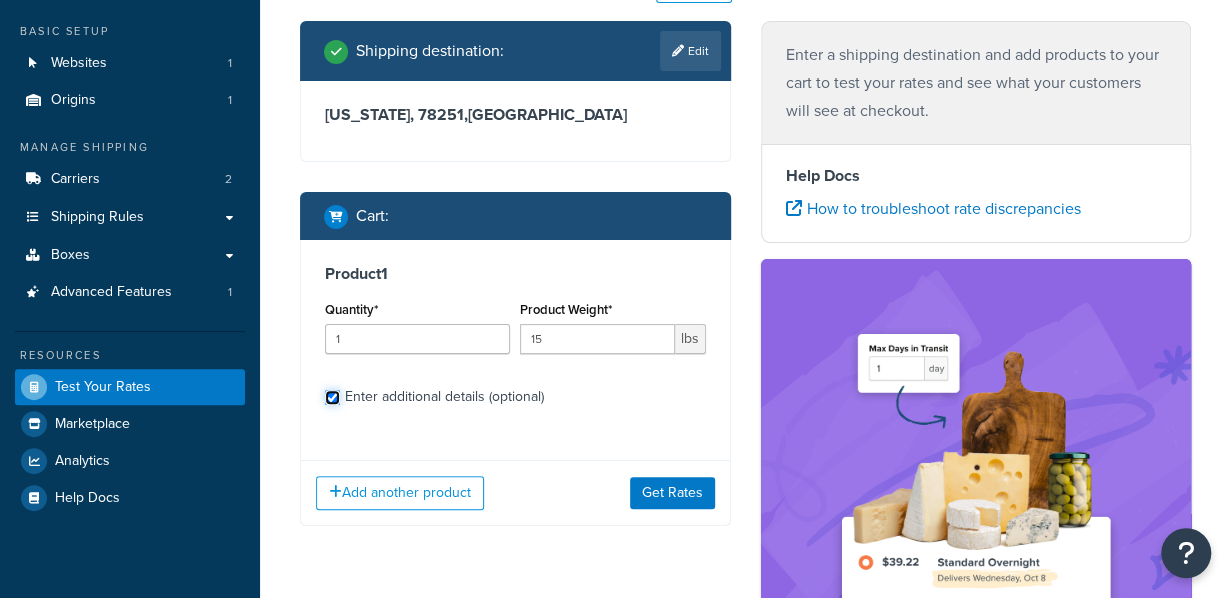 checkbox on "true" 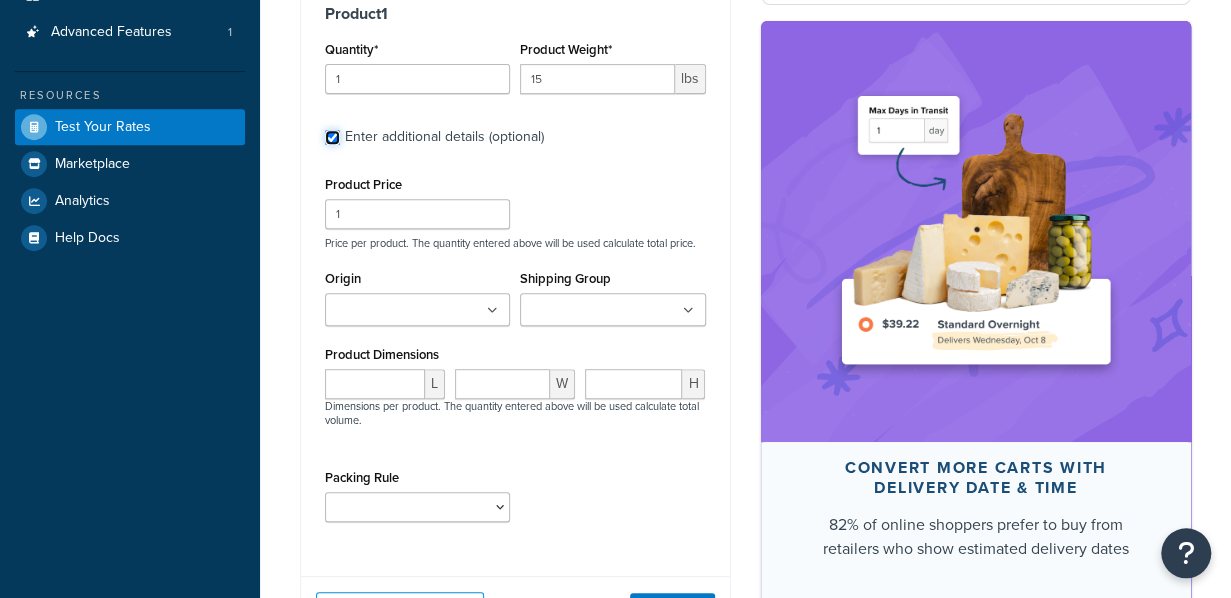 scroll, scrollTop: 416, scrollLeft: 0, axis: vertical 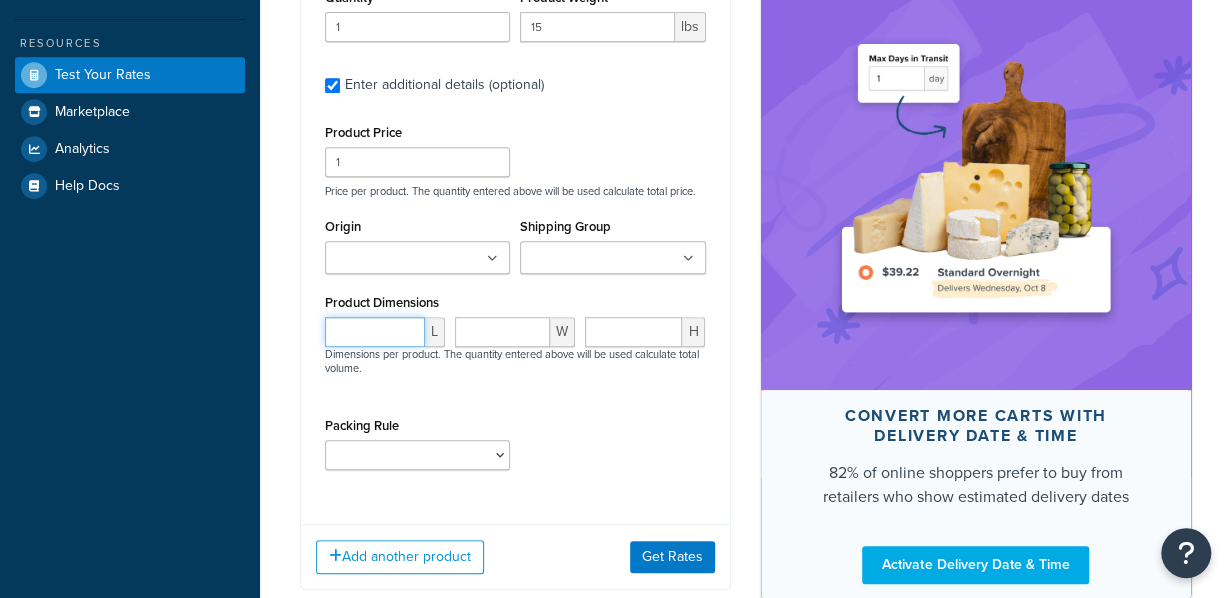 click at bounding box center [375, 332] 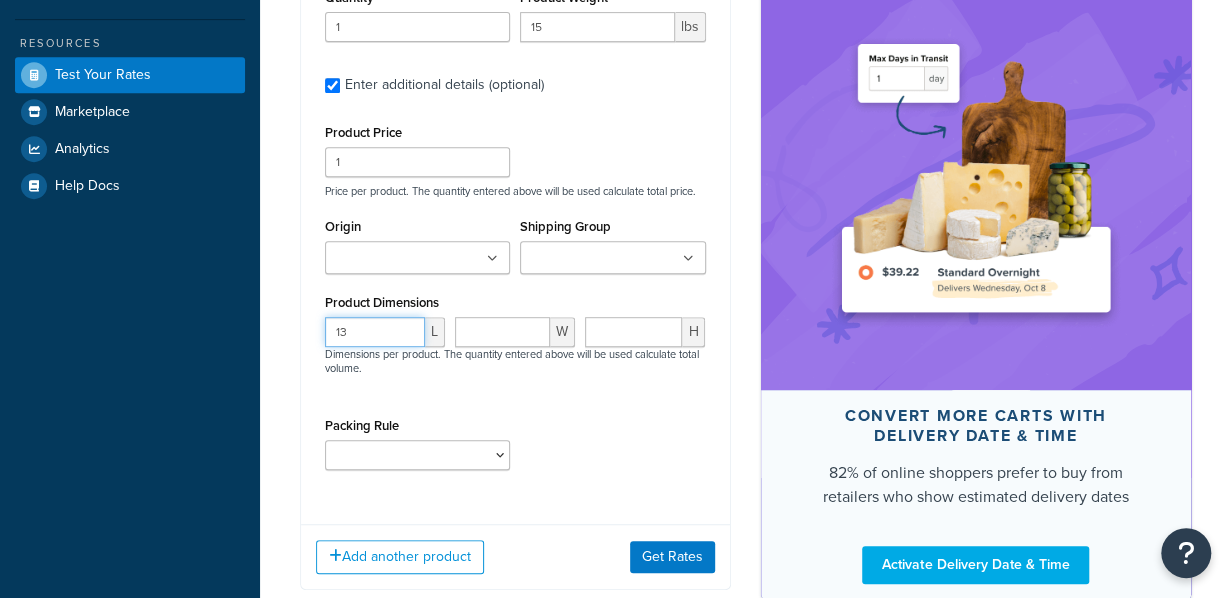 type on "13" 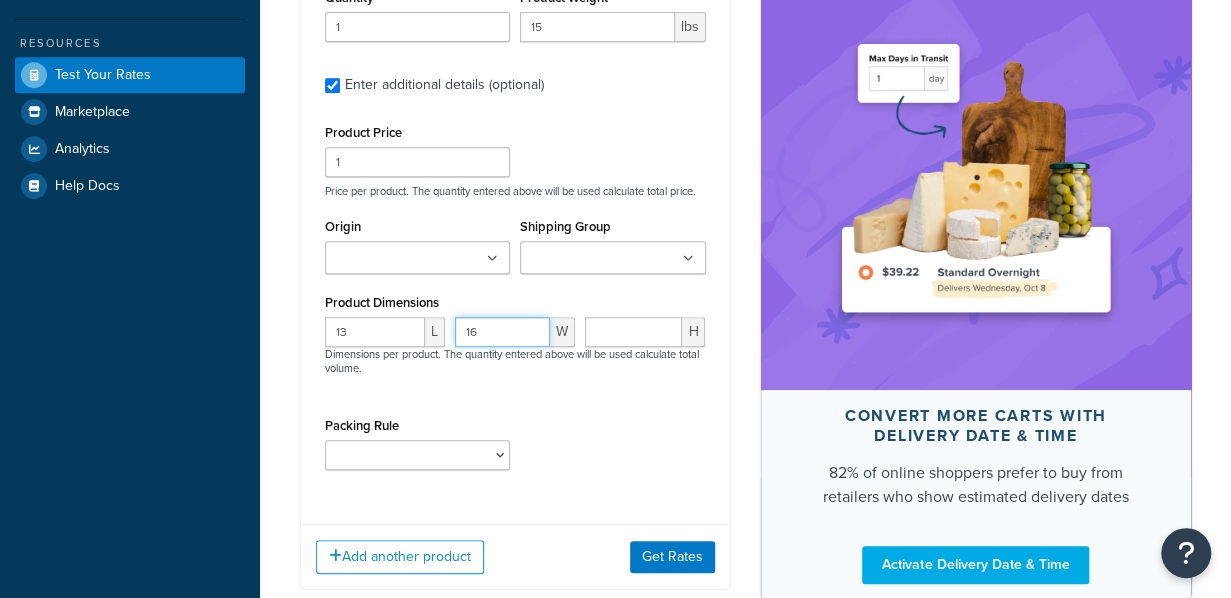 type on "16" 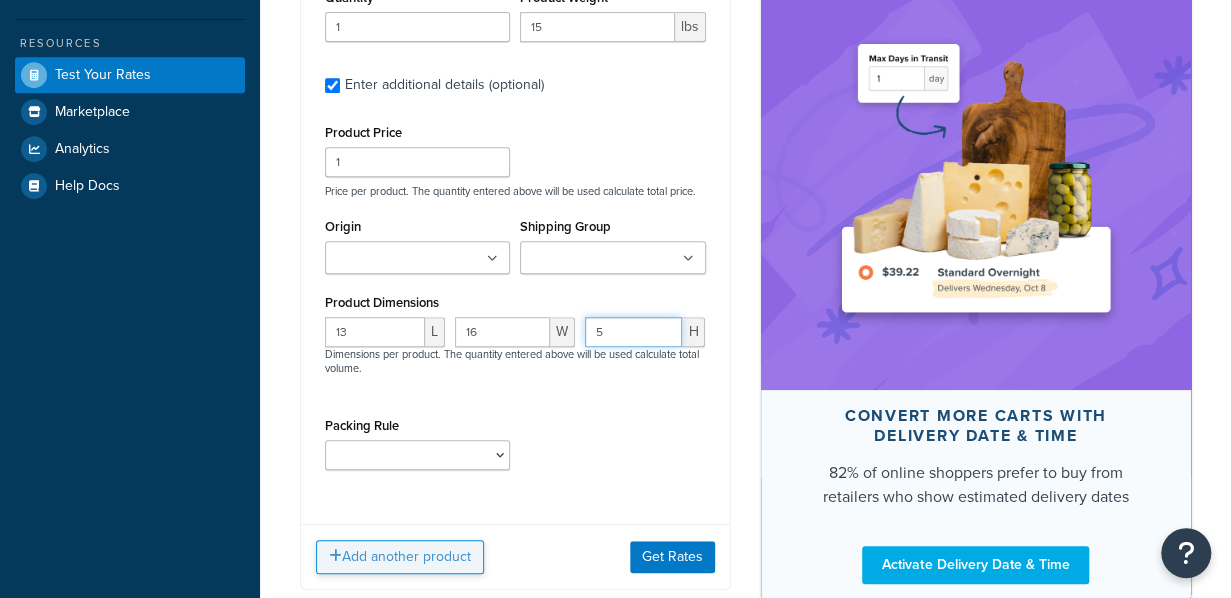type on "5" 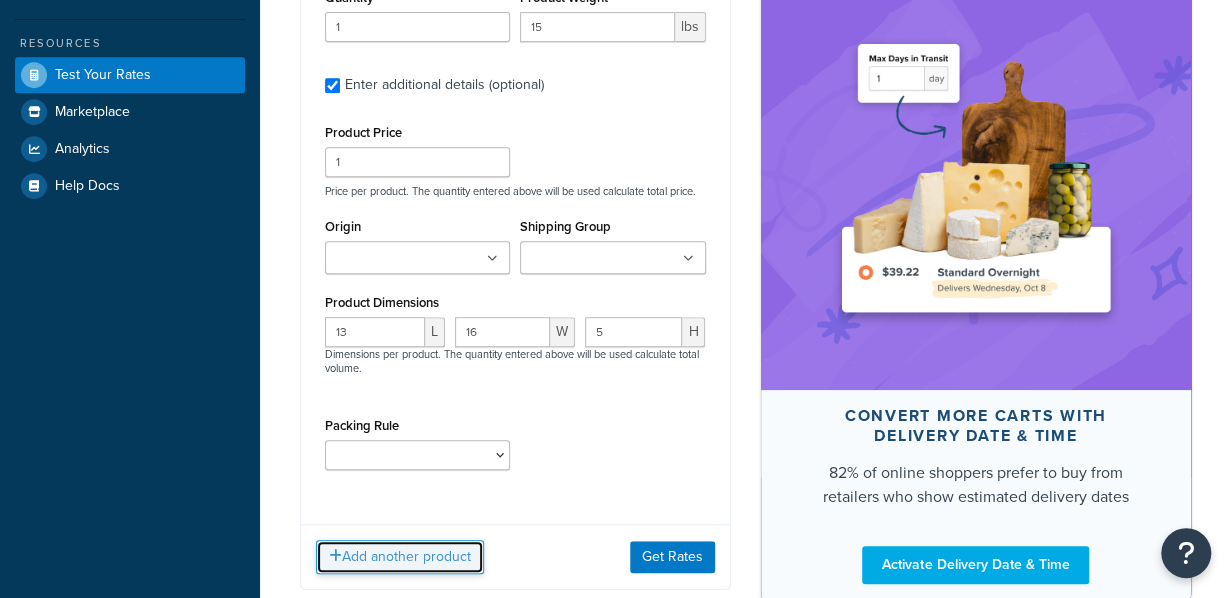 click on "Add another product" at bounding box center (400, 557) 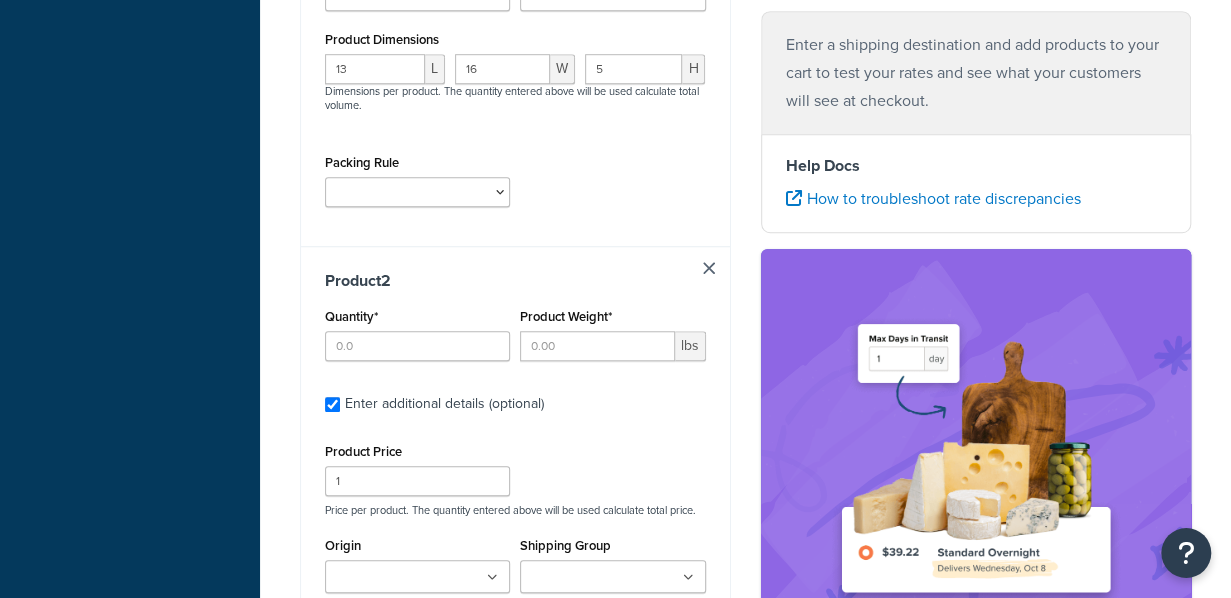 scroll, scrollTop: 728, scrollLeft: 0, axis: vertical 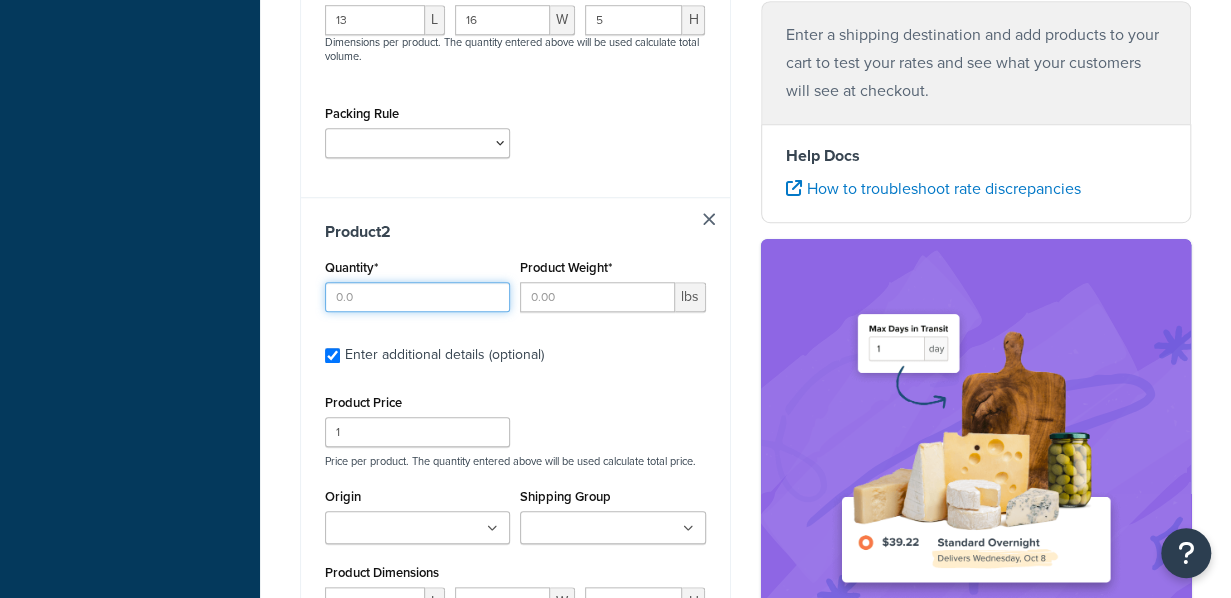 click on "Quantity*" at bounding box center (417, 297) 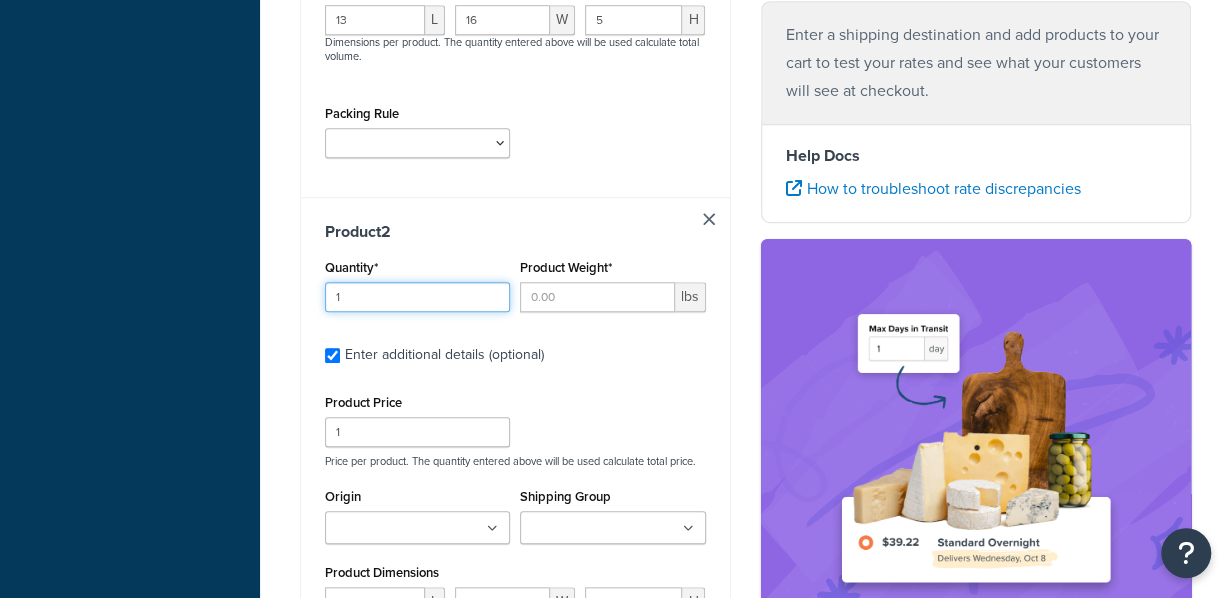 type on "1" 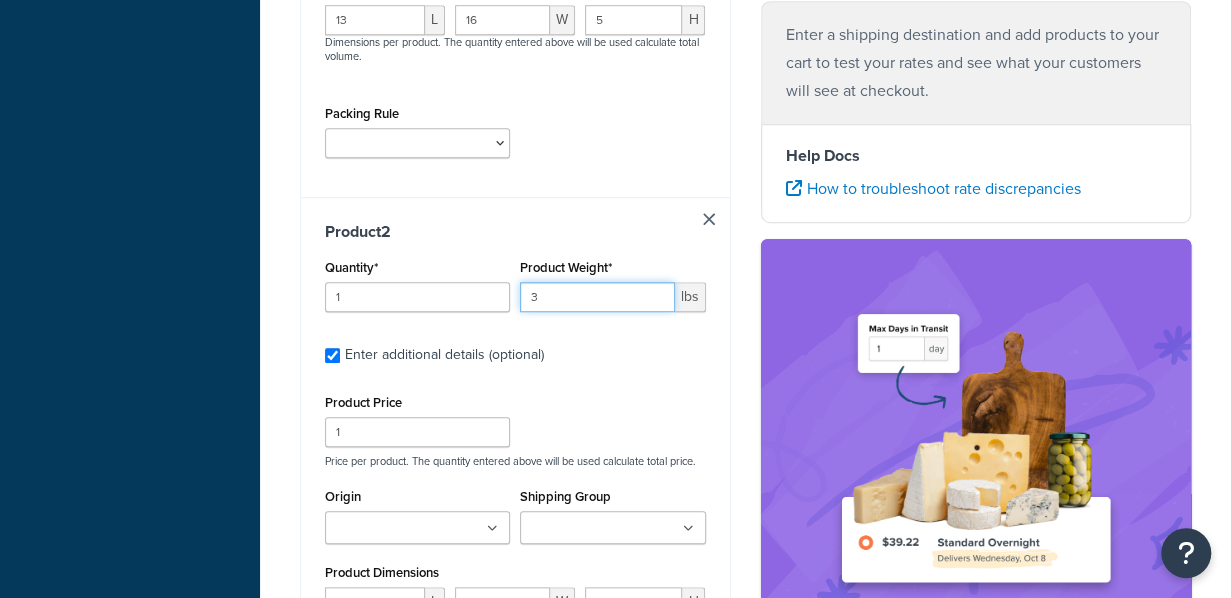 type on "3" 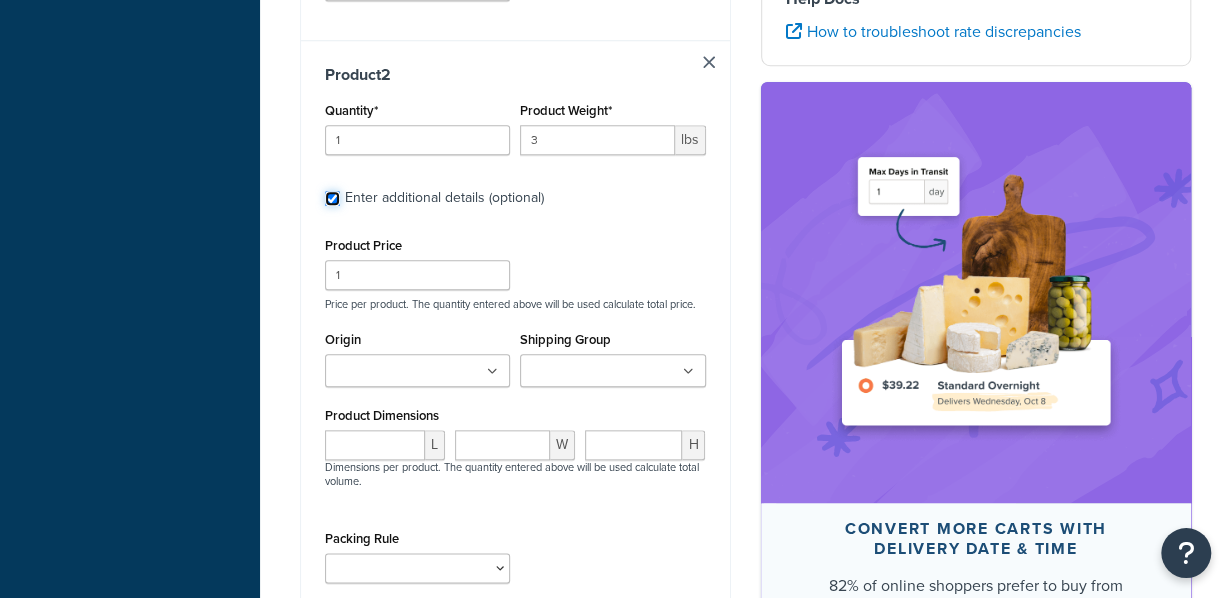 scroll, scrollTop: 936, scrollLeft: 0, axis: vertical 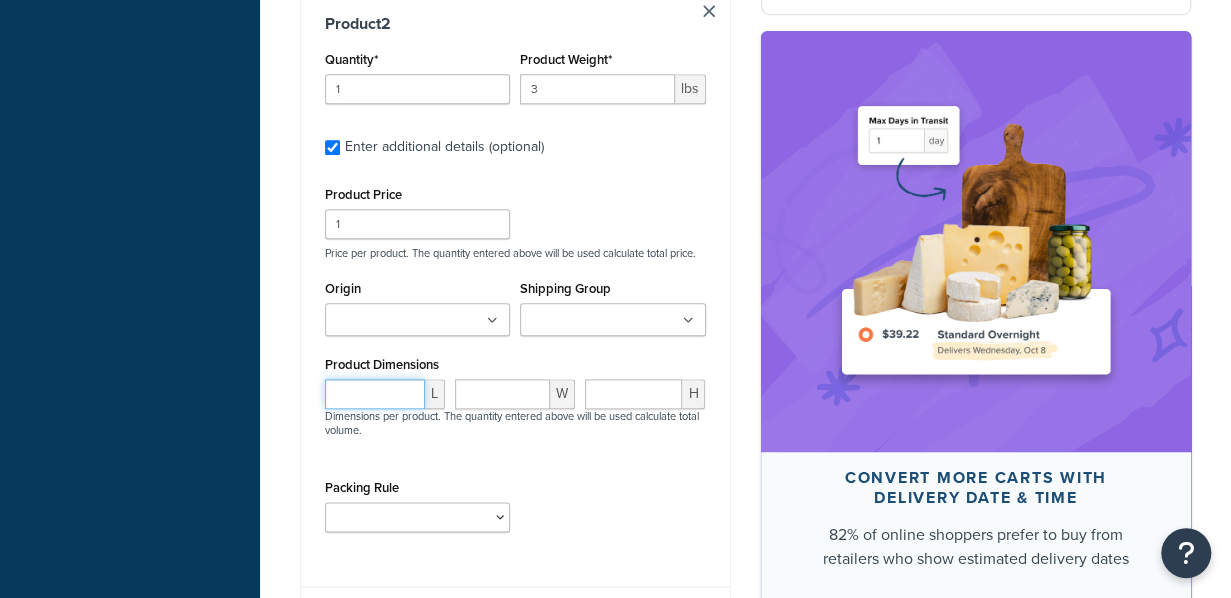 click at bounding box center [375, 394] 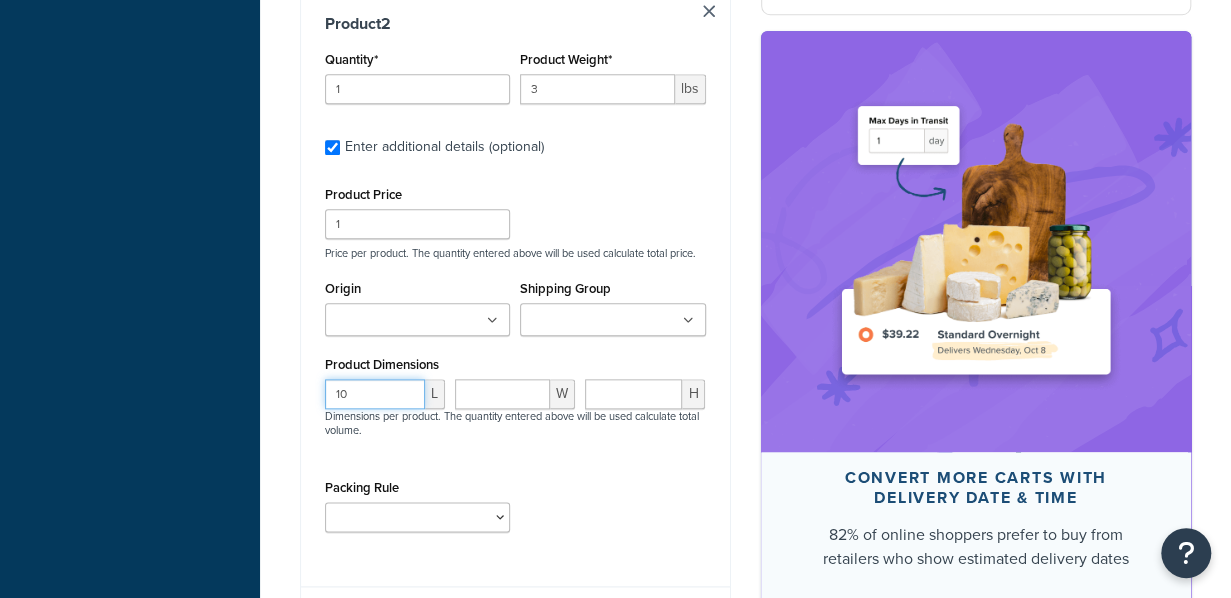 type on "10" 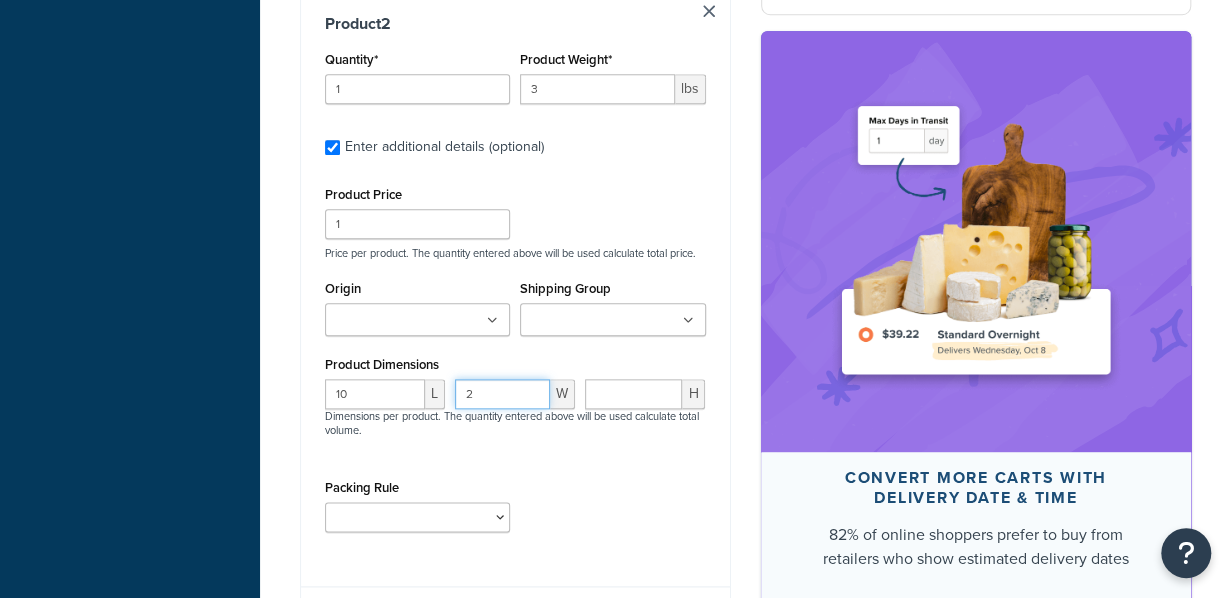 type on "2" 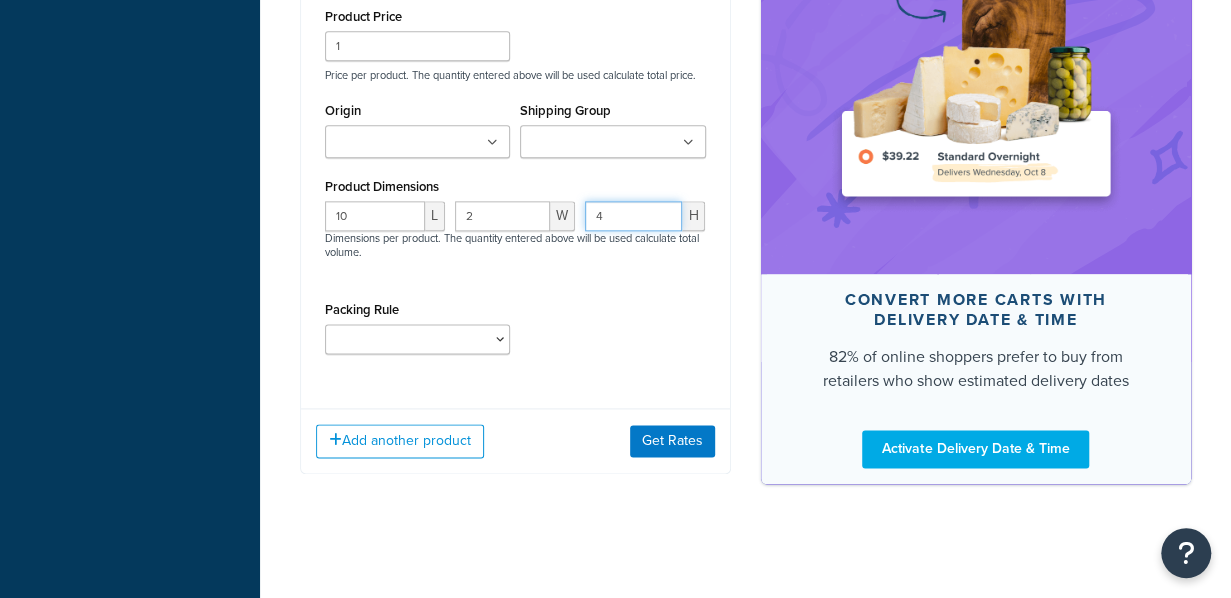 scroll, scrollTop: 1122, scrollLeft: 0, axis: vertical 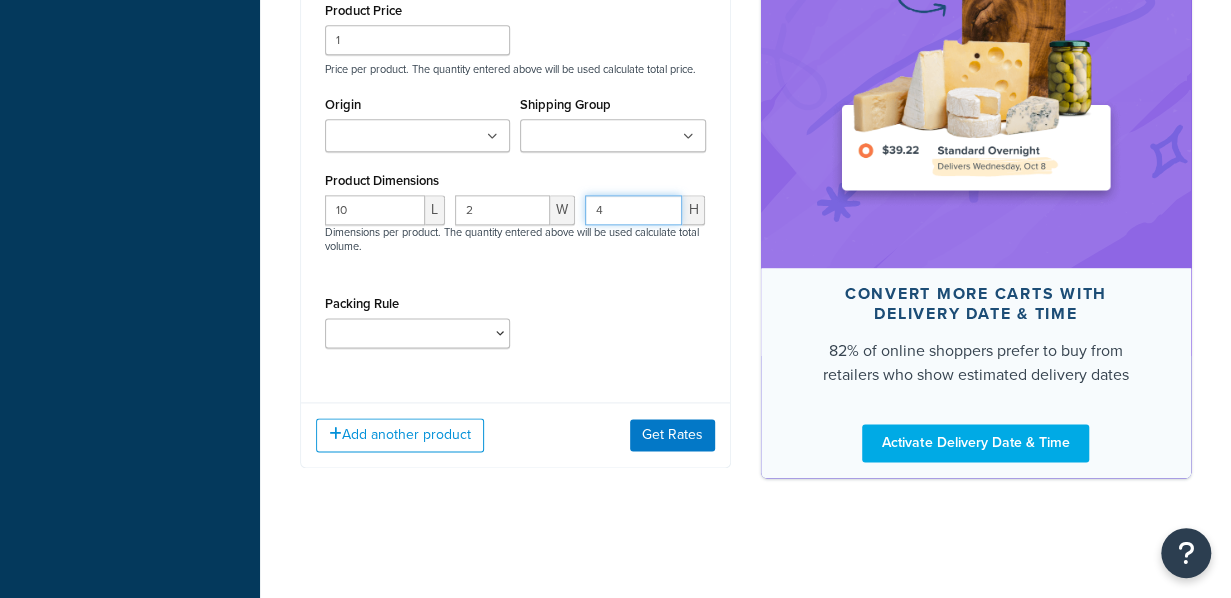 type on "4" 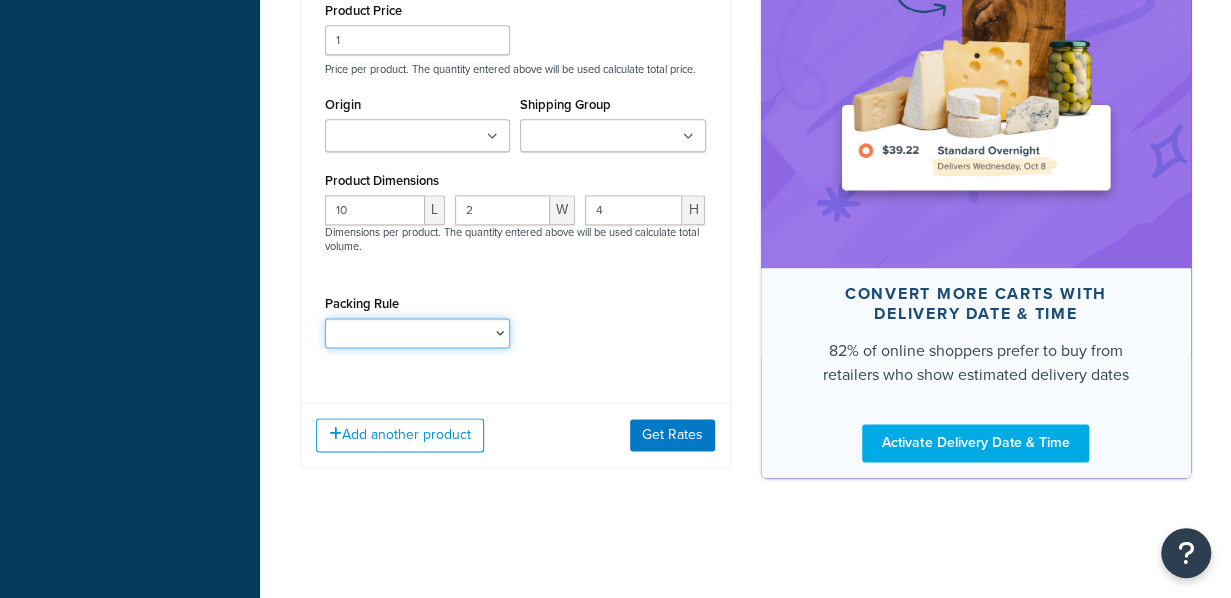 click on "Packing Rule" at bounding box center (417, 333) 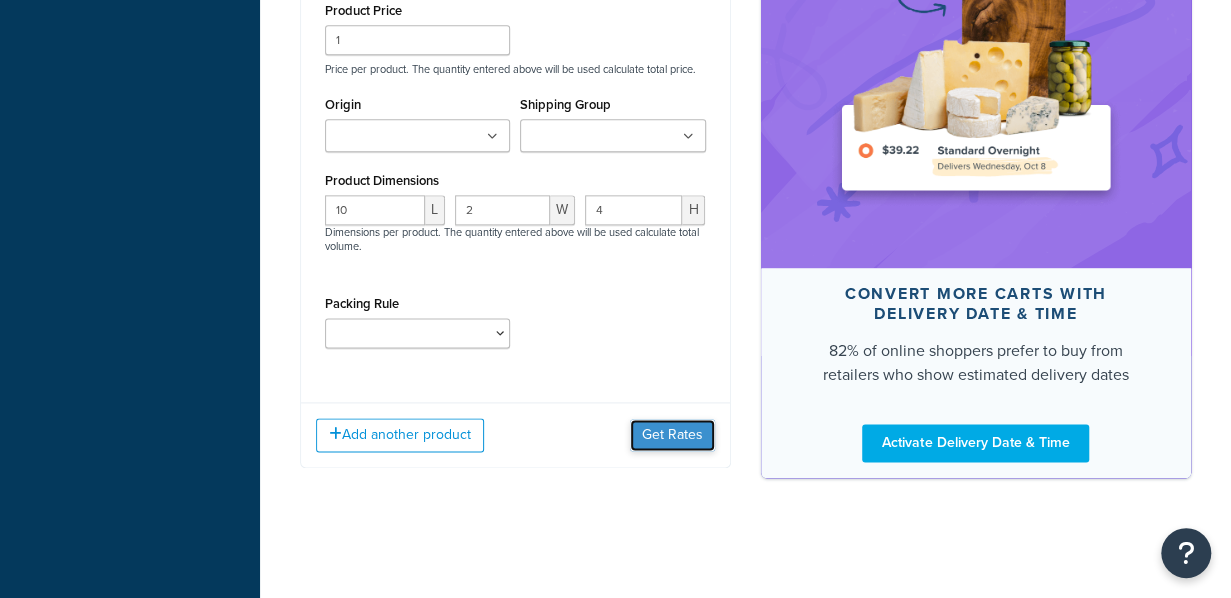 click on "Get Rates" at bounding box center [672, 435] 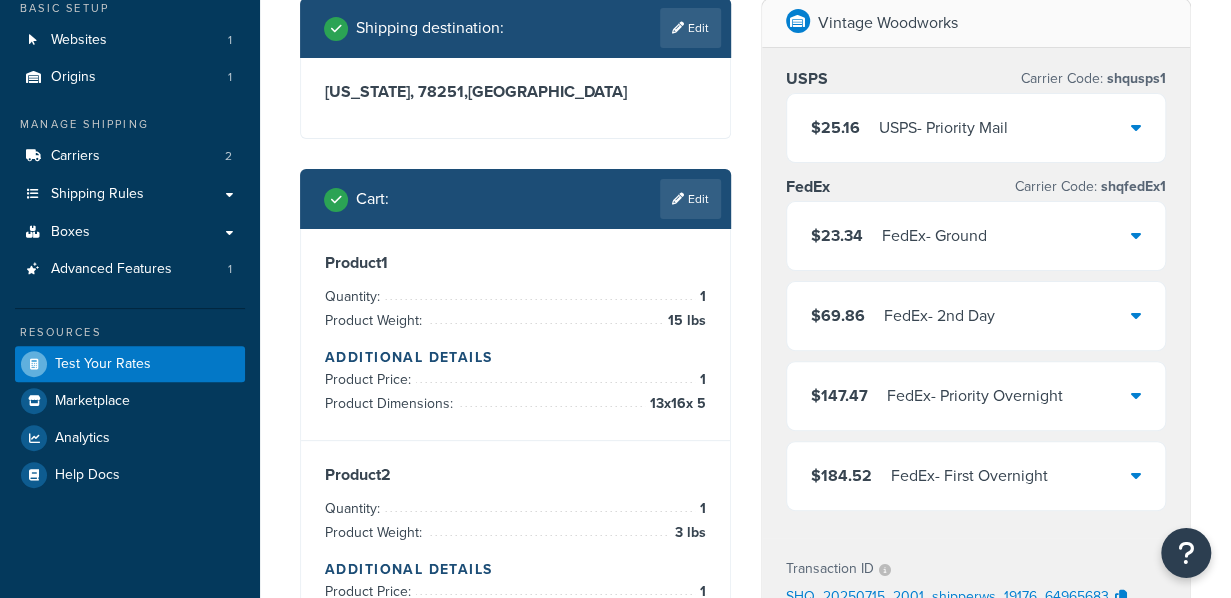 scroll, scrollTop: 82, scrollLeft: 0, axis: vertical 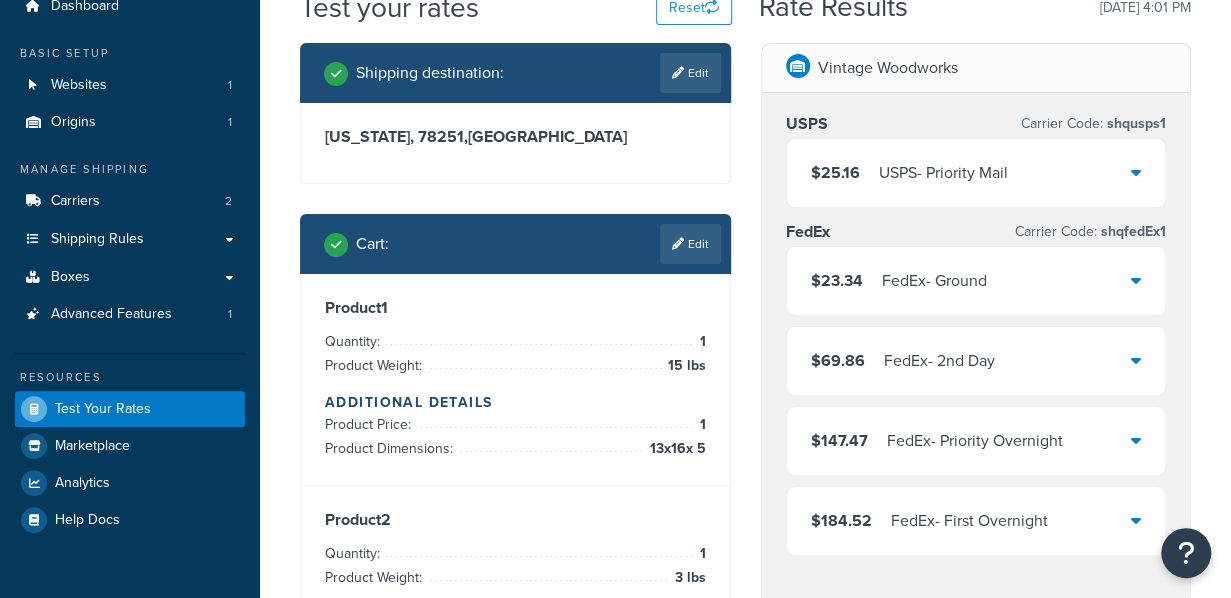 click at bounding box center (1136, 172) 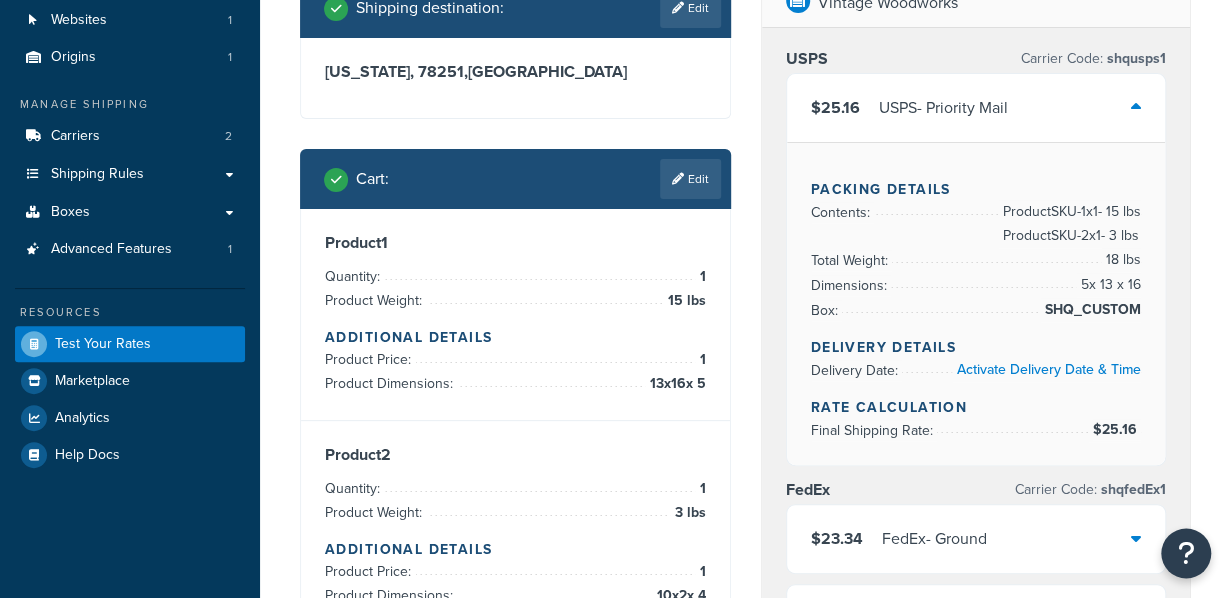scroll, scrollTop: 186, scrollLeft: 0, axis: vertical 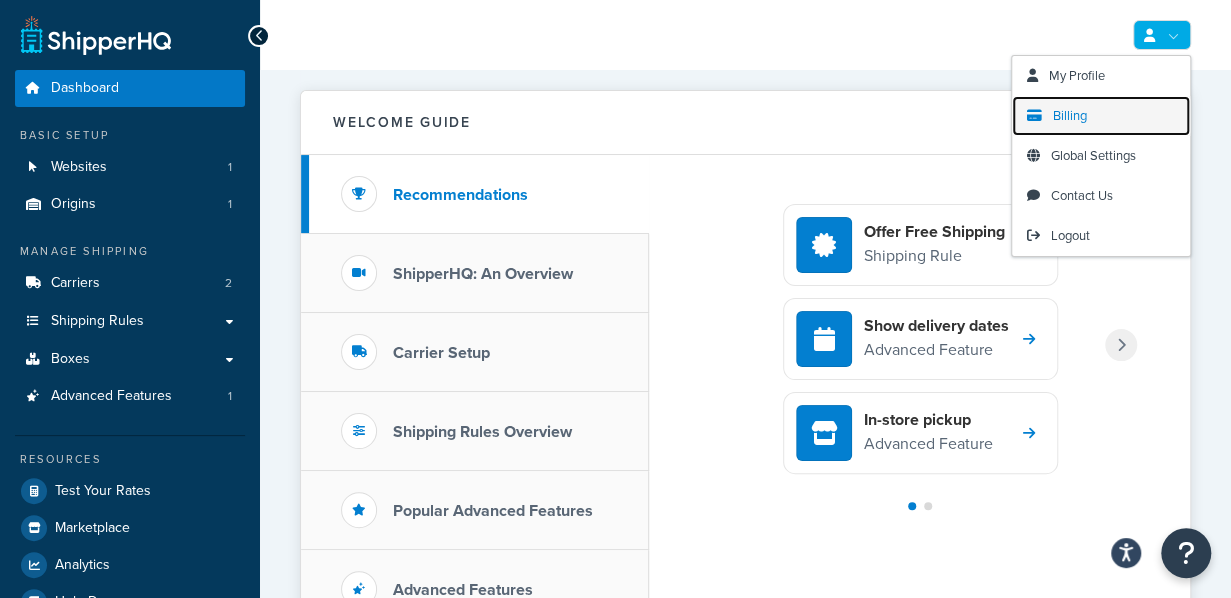 click on "Billing" at bounding box center [1070, 115] 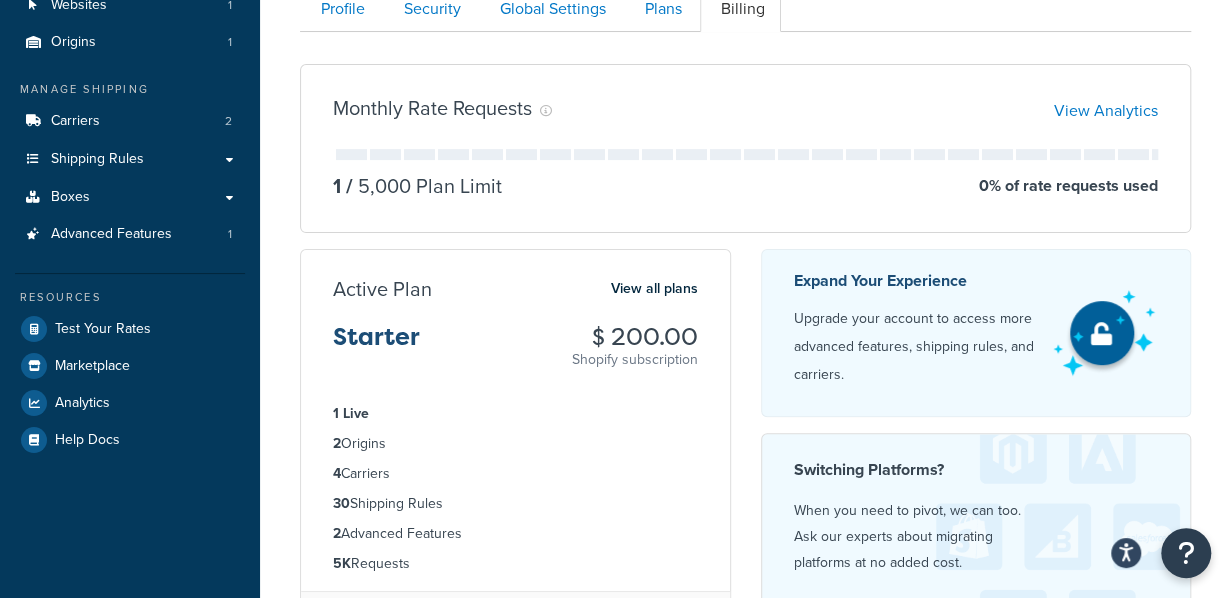 scroll, scrollTop: 266, scrollLeft: 0, axis: vertical 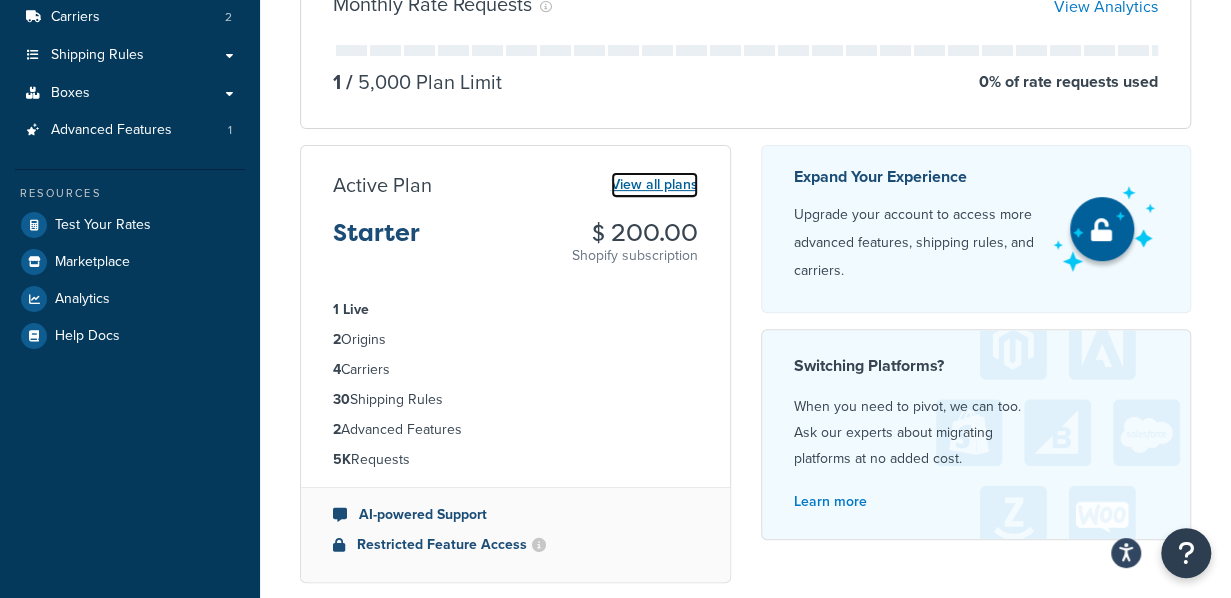 click on "View all plans" at bounding box center (654, 185) 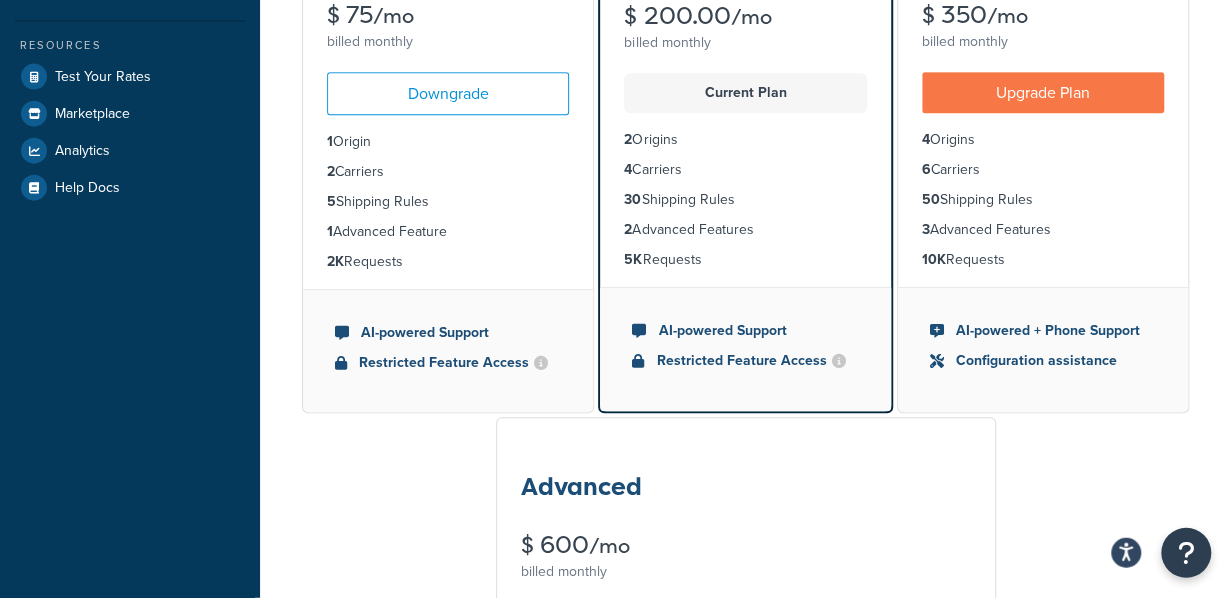 scroll, scrollTop: 416, scrollLeft: 0, axis: vertical 